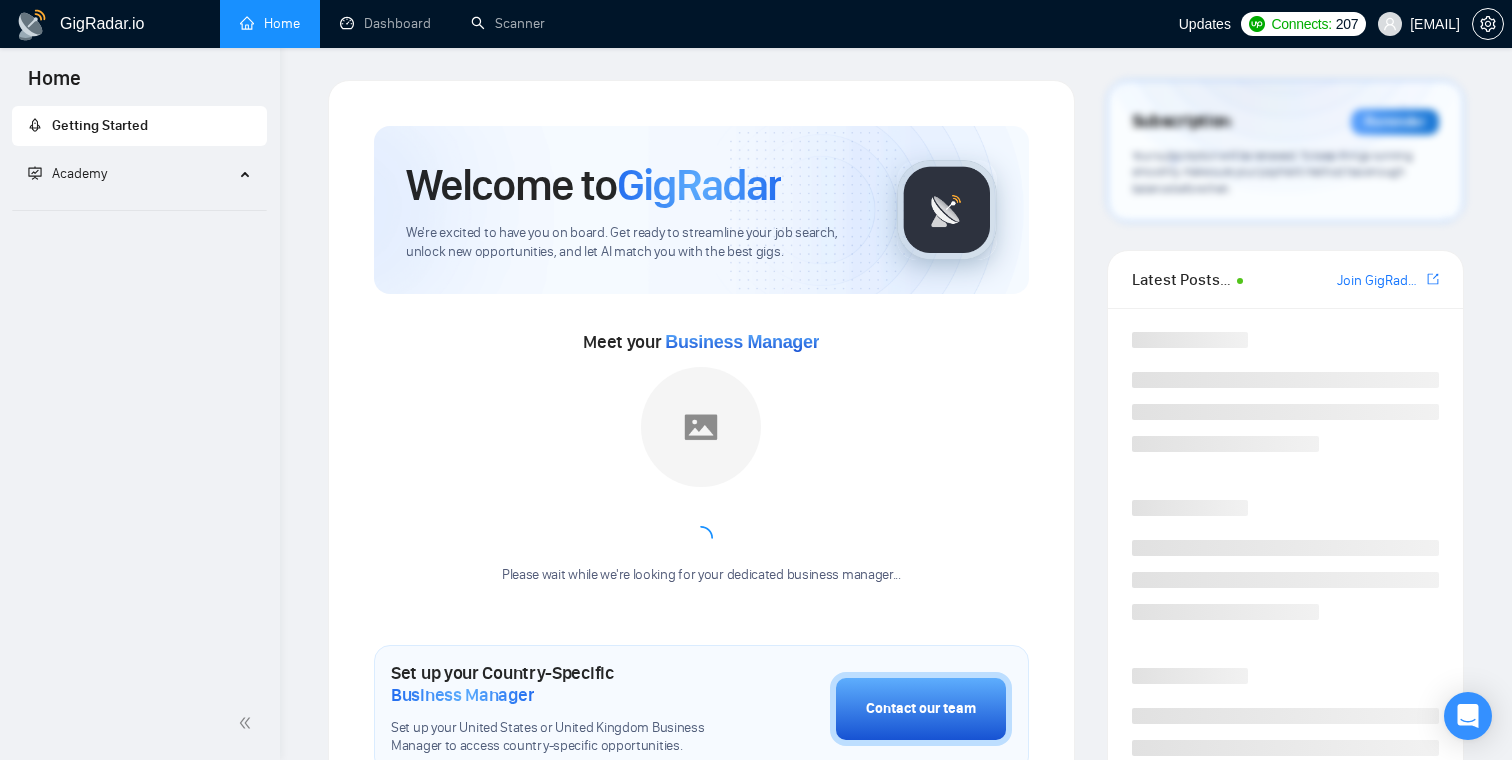 scroll, scrollTop: 0, scrollLeft: 0, axis: both 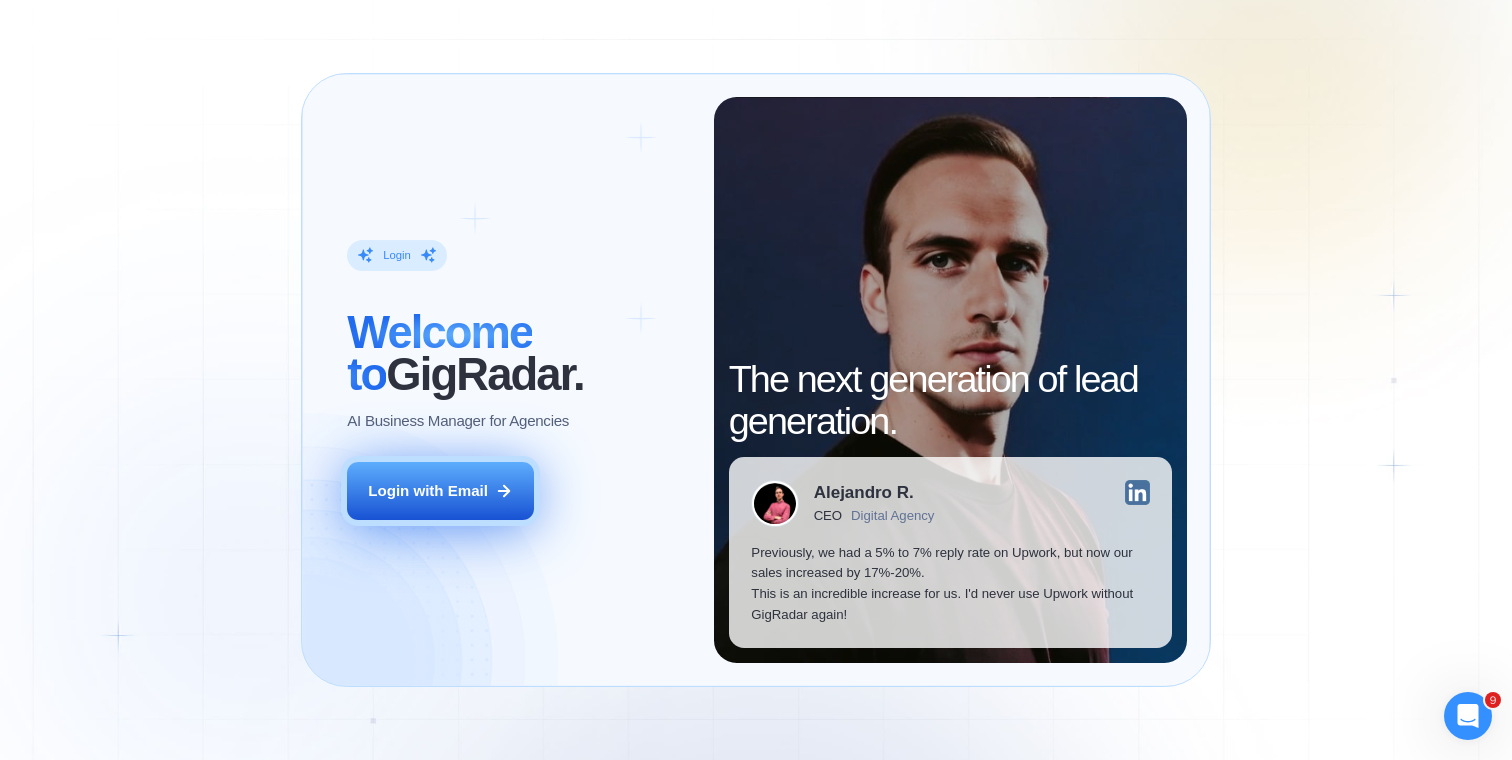 click on "Login with Email" at bounding box center (440, 491) 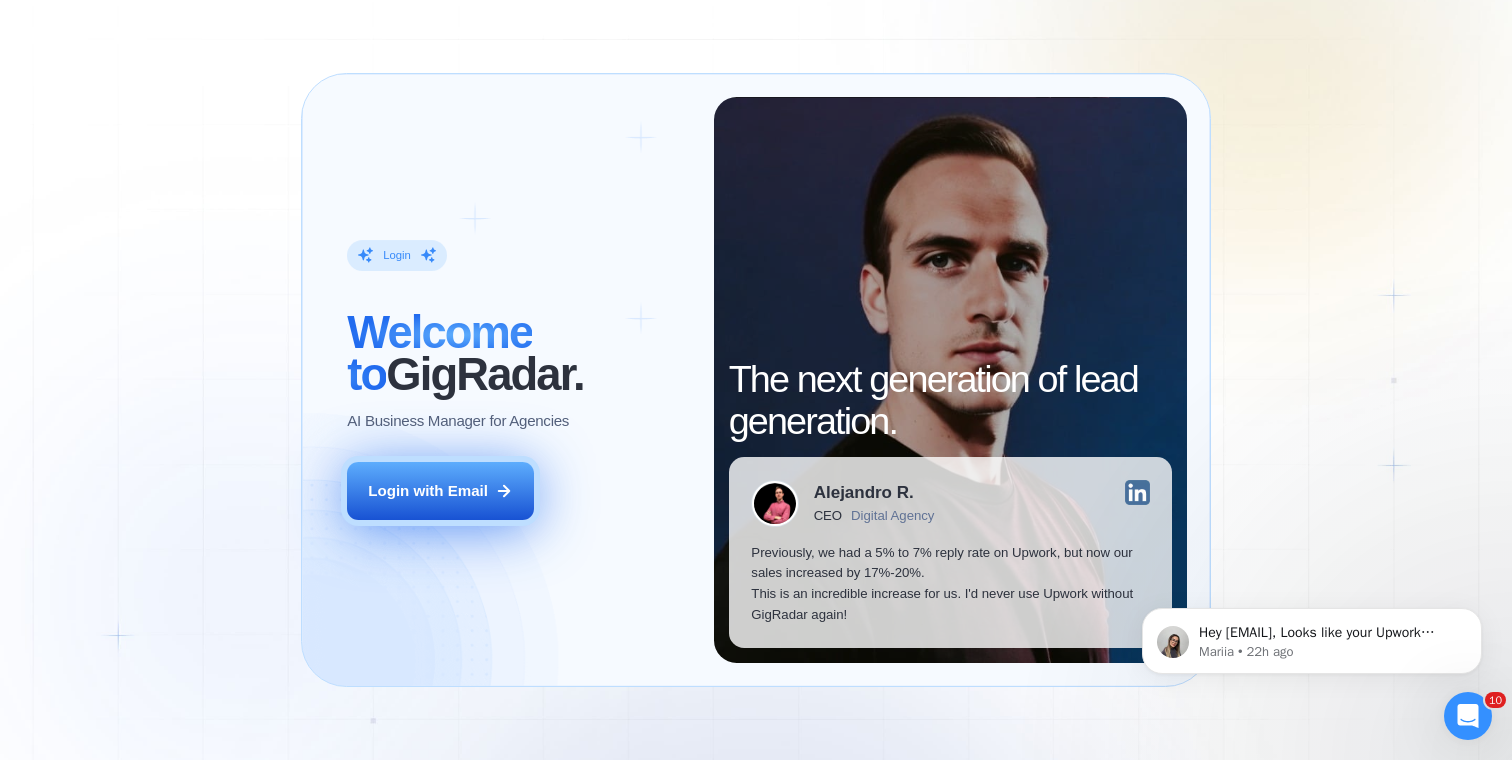 scroll, scrollTop: 0, scrollLeft: 0, axis: both 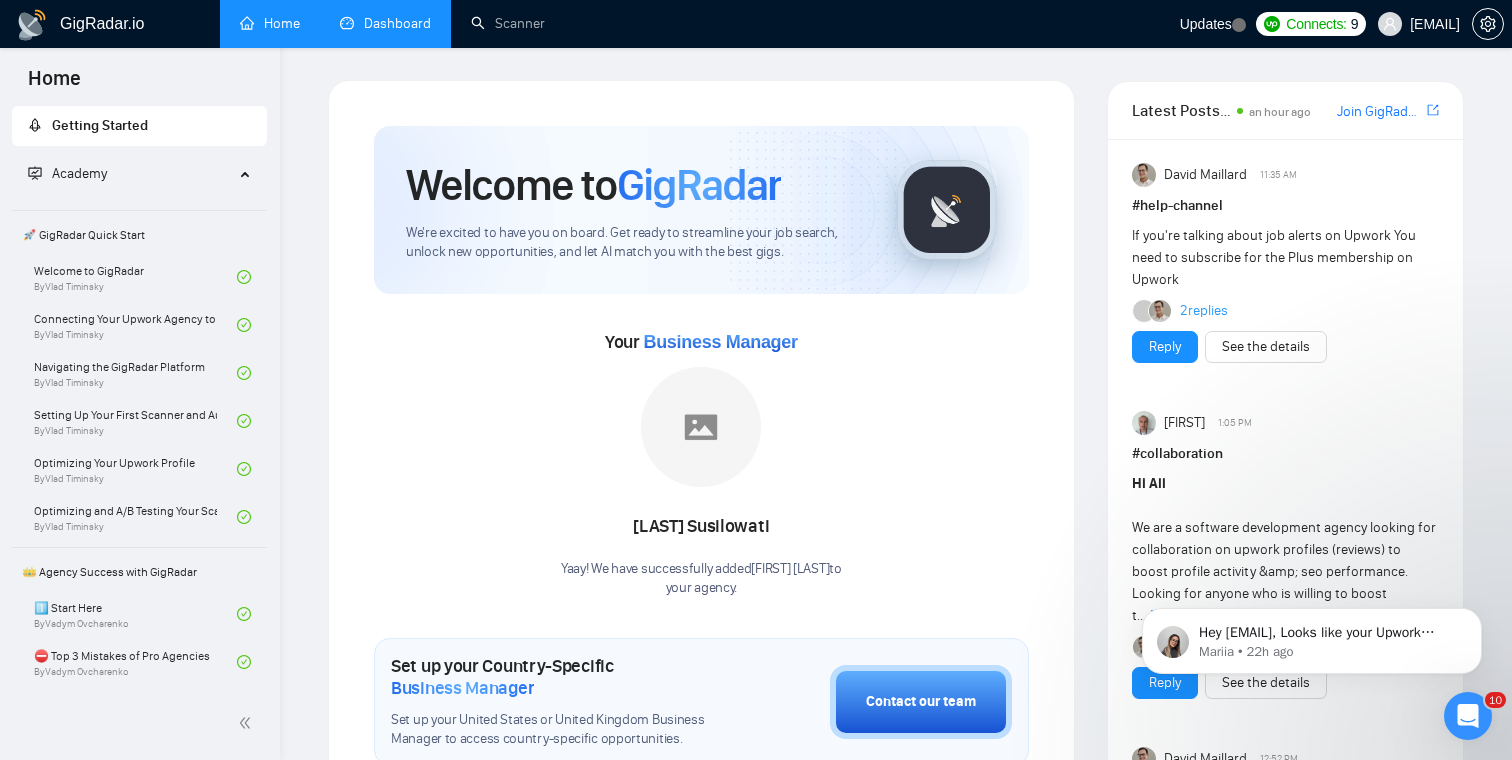 click on "Dashboard" at bounding box center (385, 23) 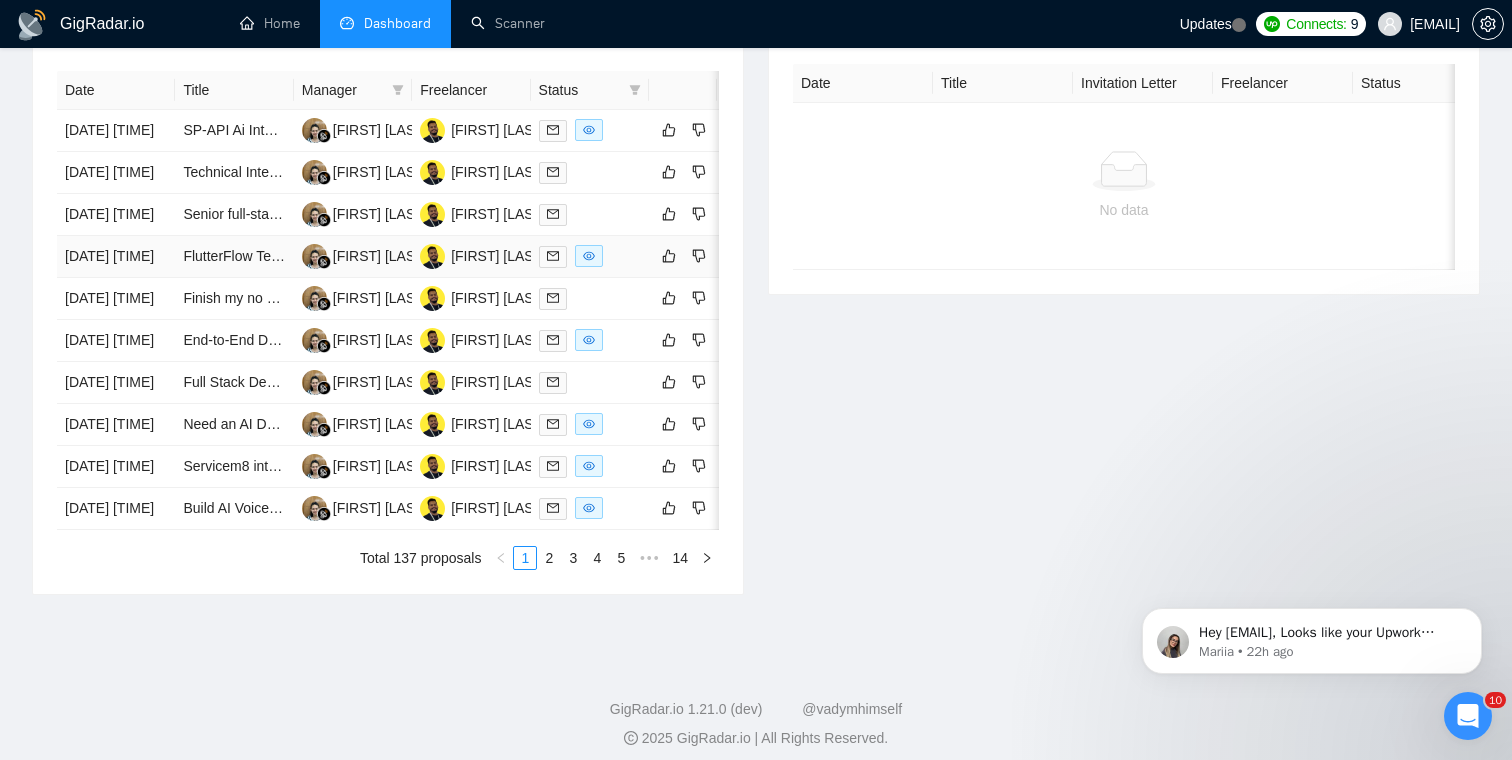 scroll, scrollTop: 893, scrollLeft: 0, axis: vertical 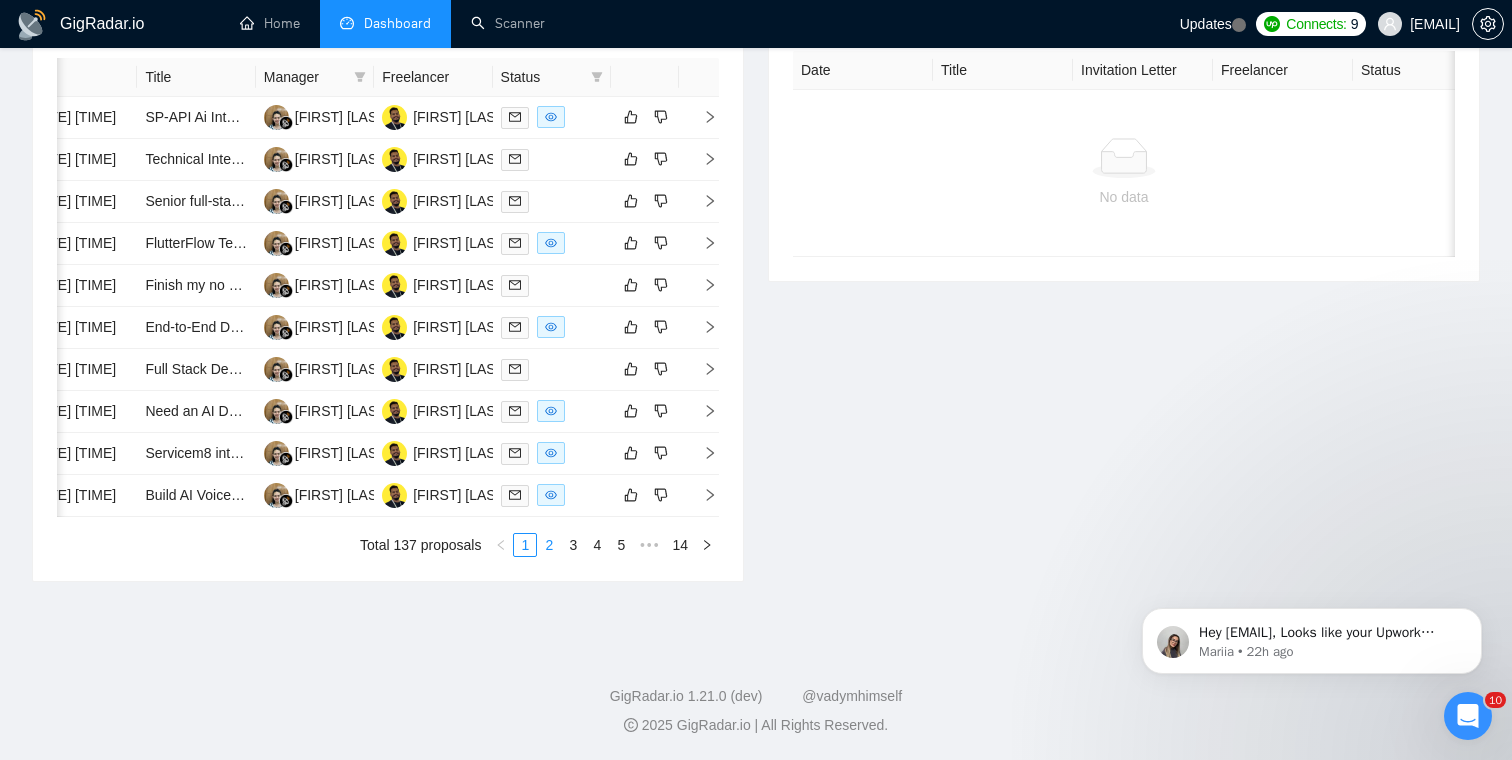 click on "2" at bounding box center (549, 545) 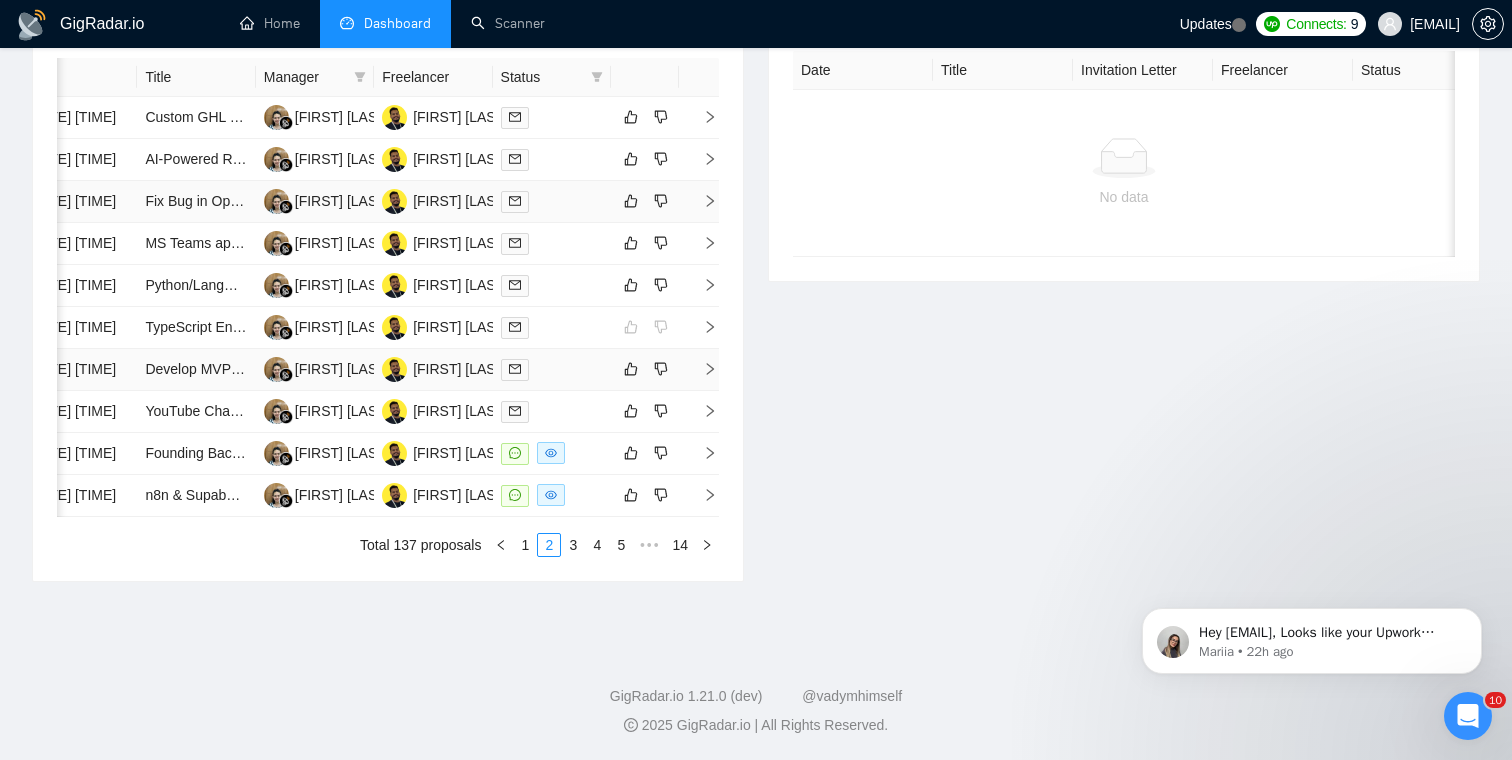 scroll, scrollTop: 1066, scrollLeft: 0, axis: vertical 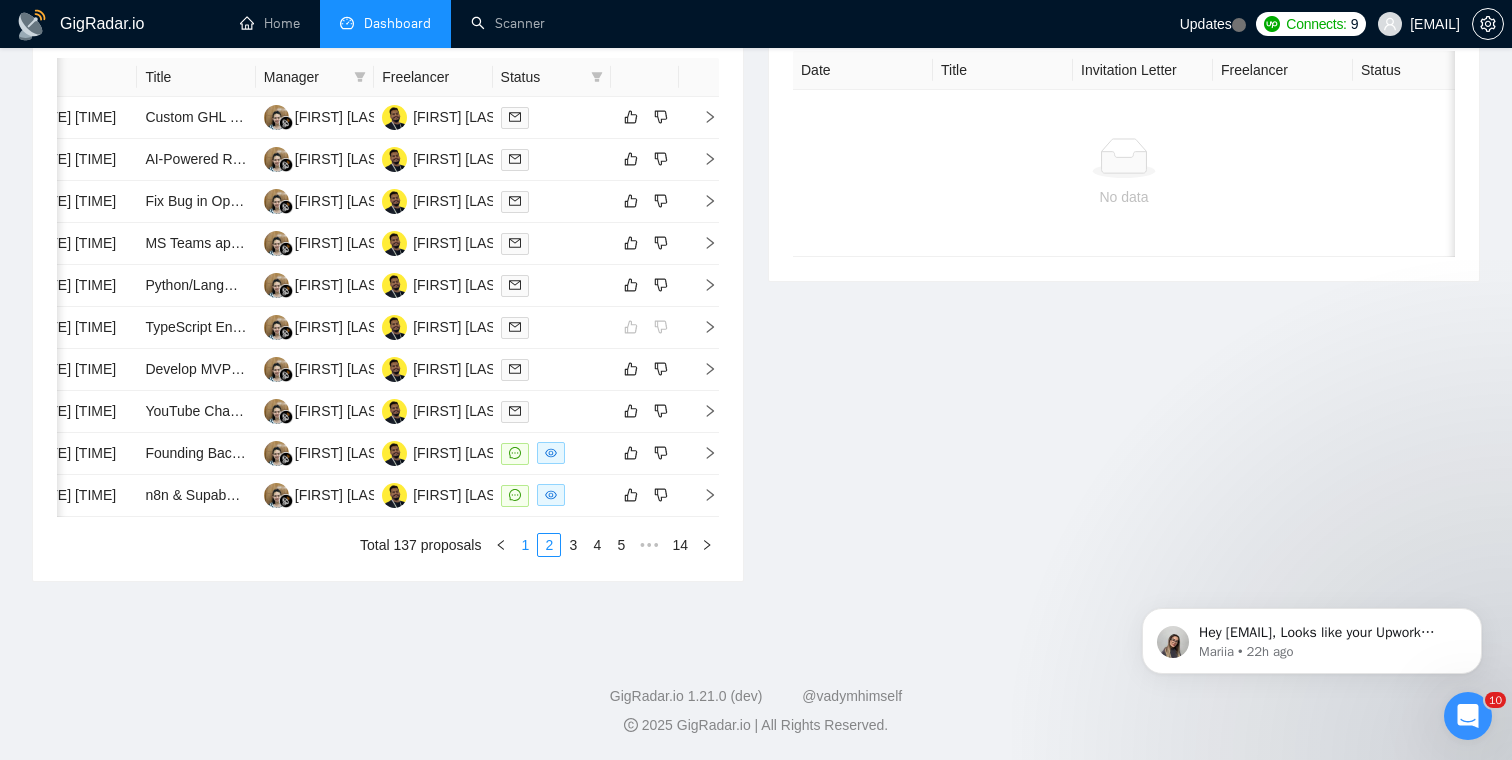 click on "1" at bounding box center [525, 545] 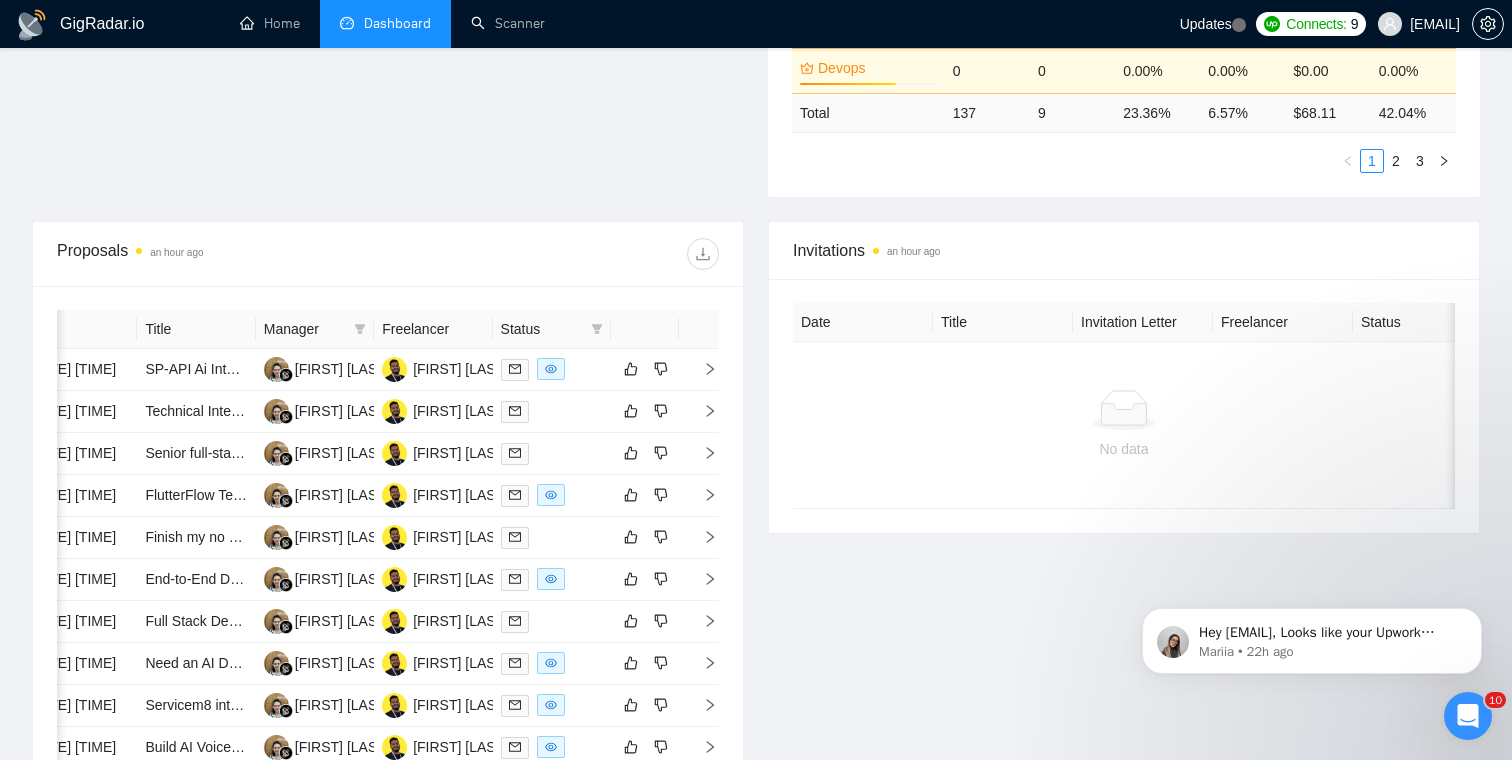 scroll, scrollTop: 633, scrollLeft: 0, axis: vertical 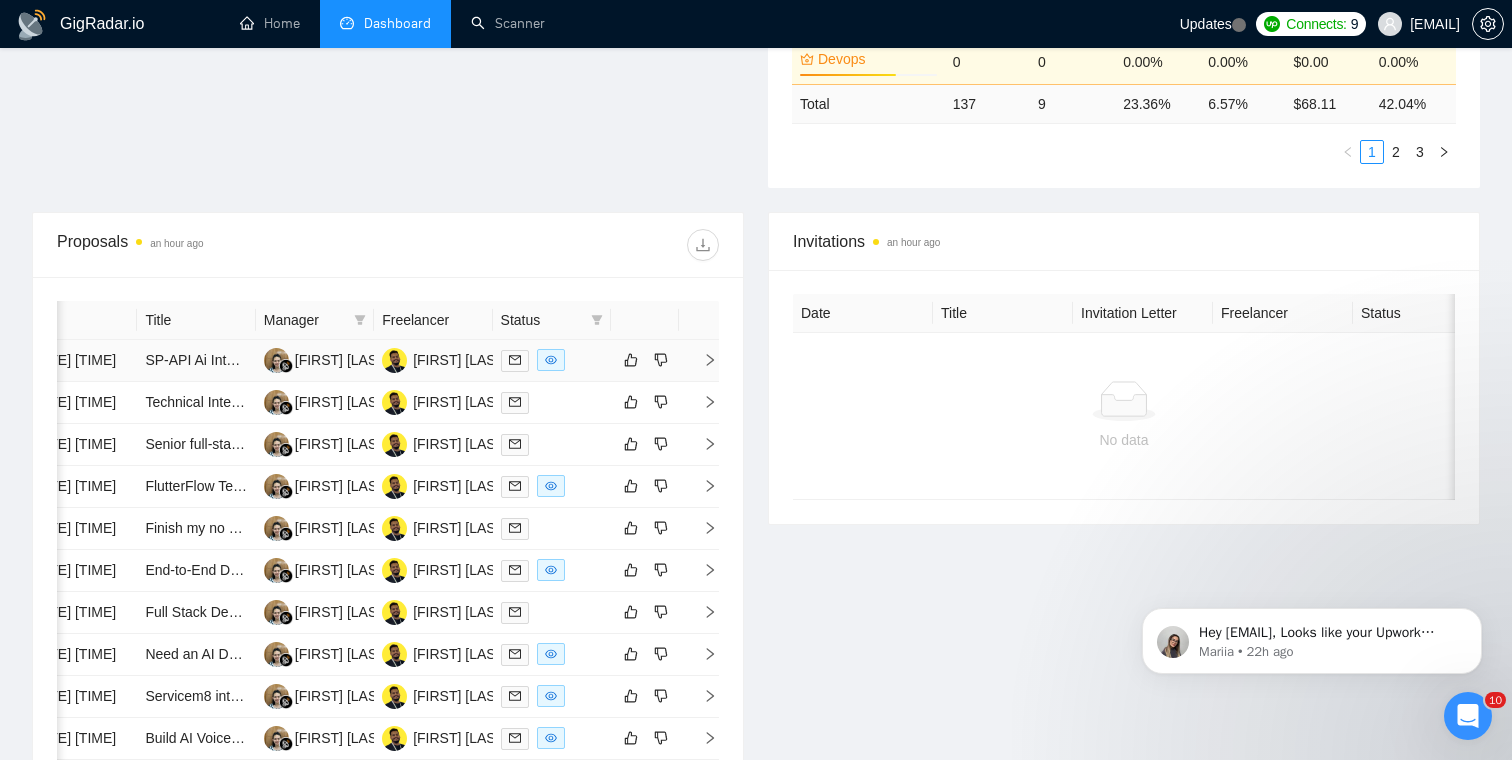 click 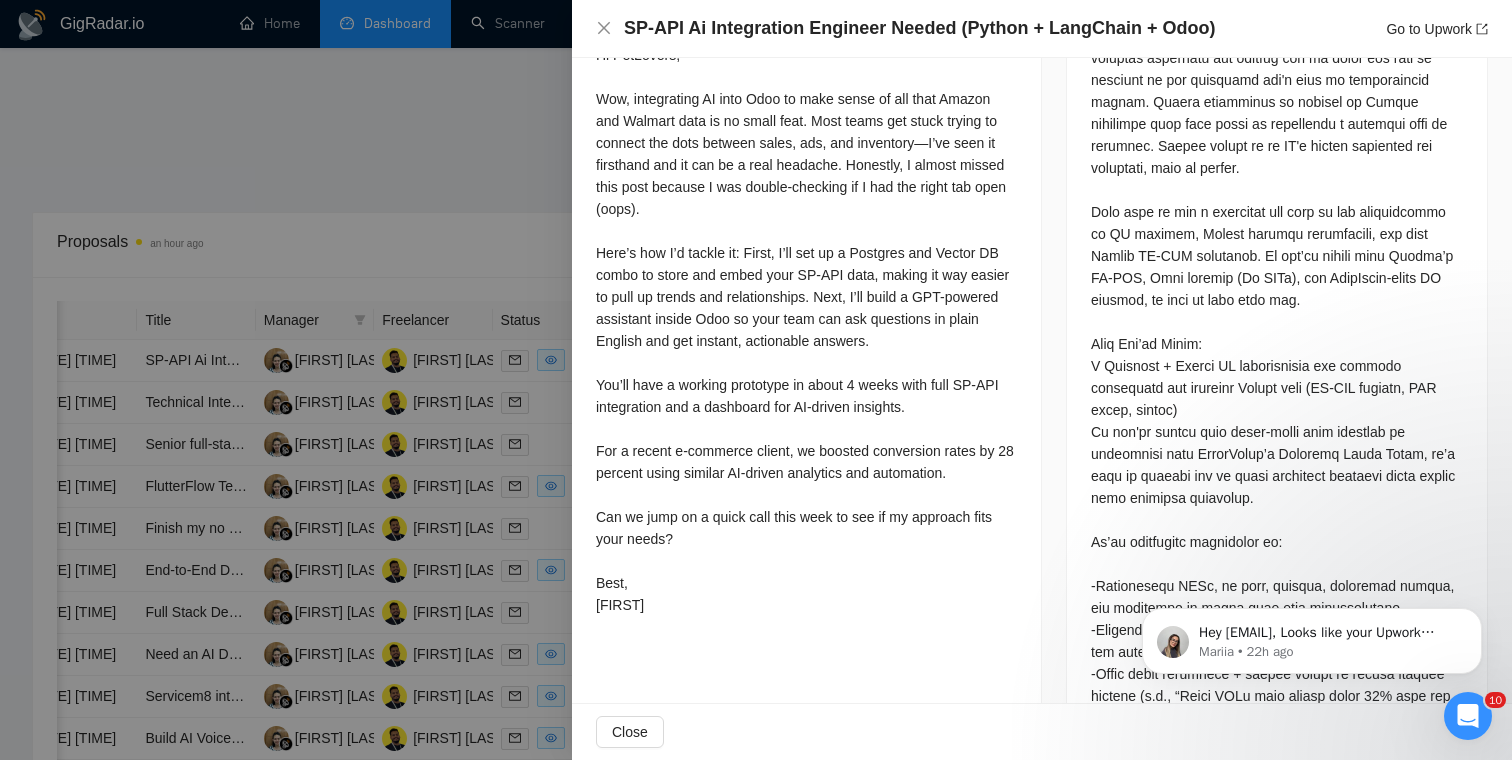scroll, scrollTop: 1019, scrollLeft: 0, axis: vertical 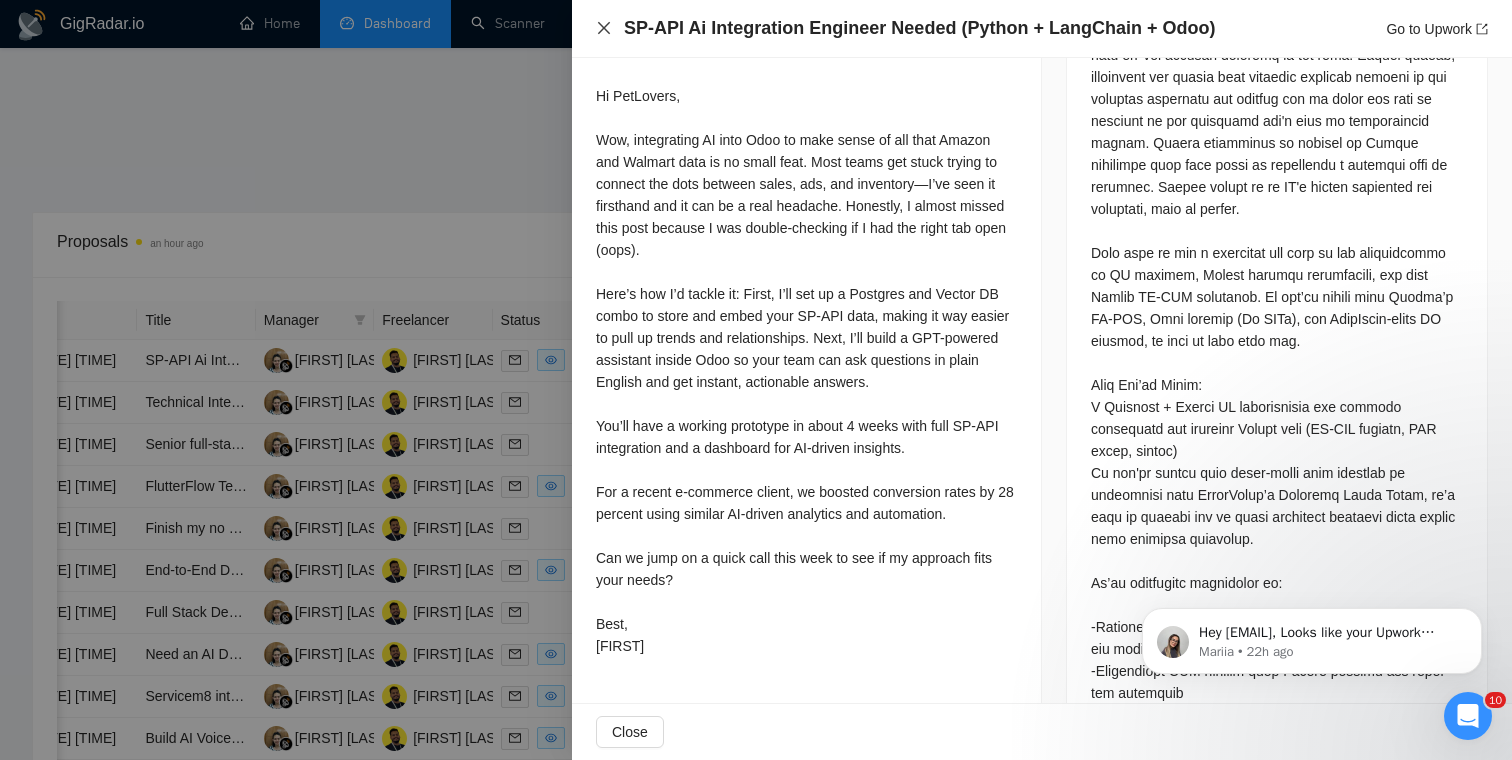 click 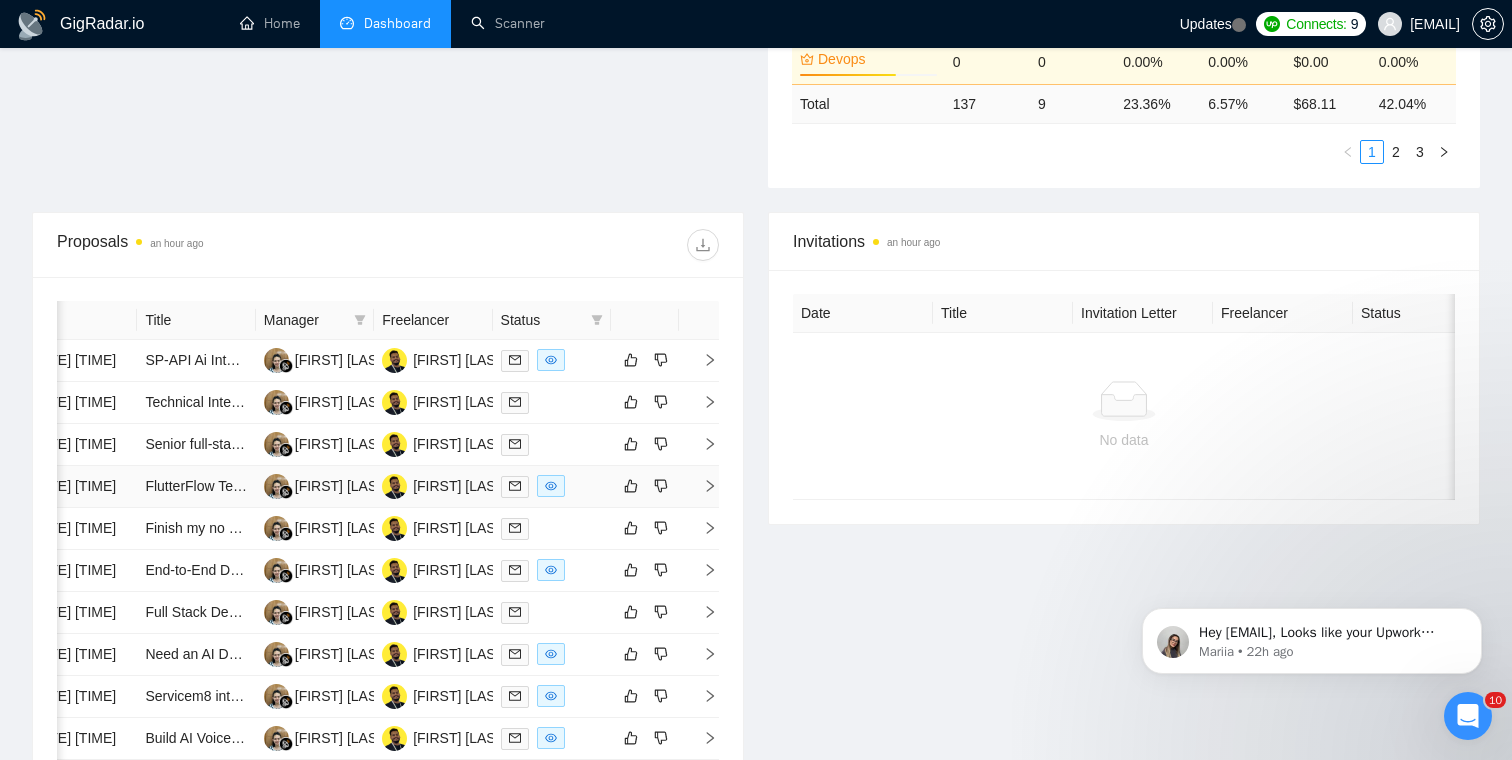 click 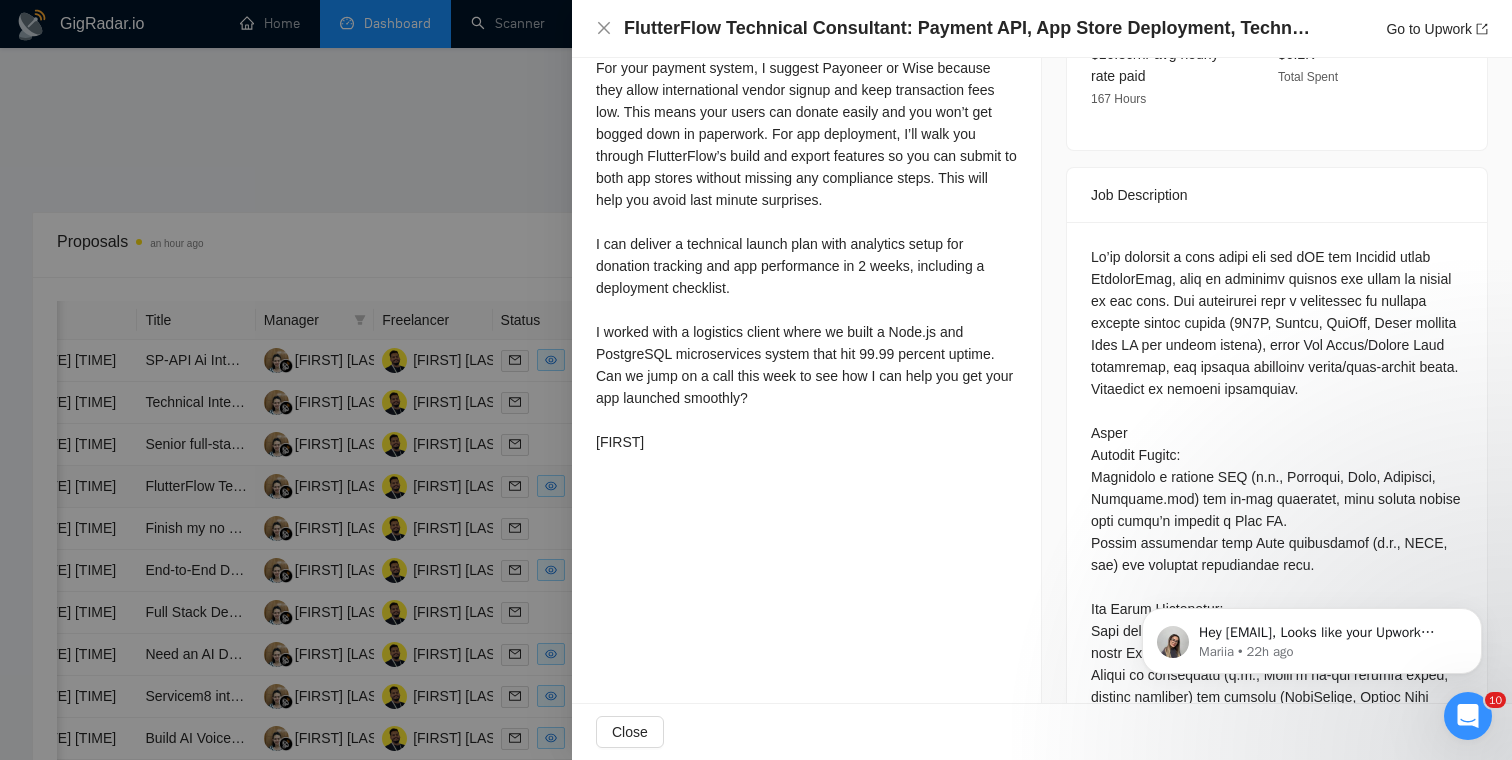 scroll, scrollTop: 547, scrollLeft: 0, axis: vertical 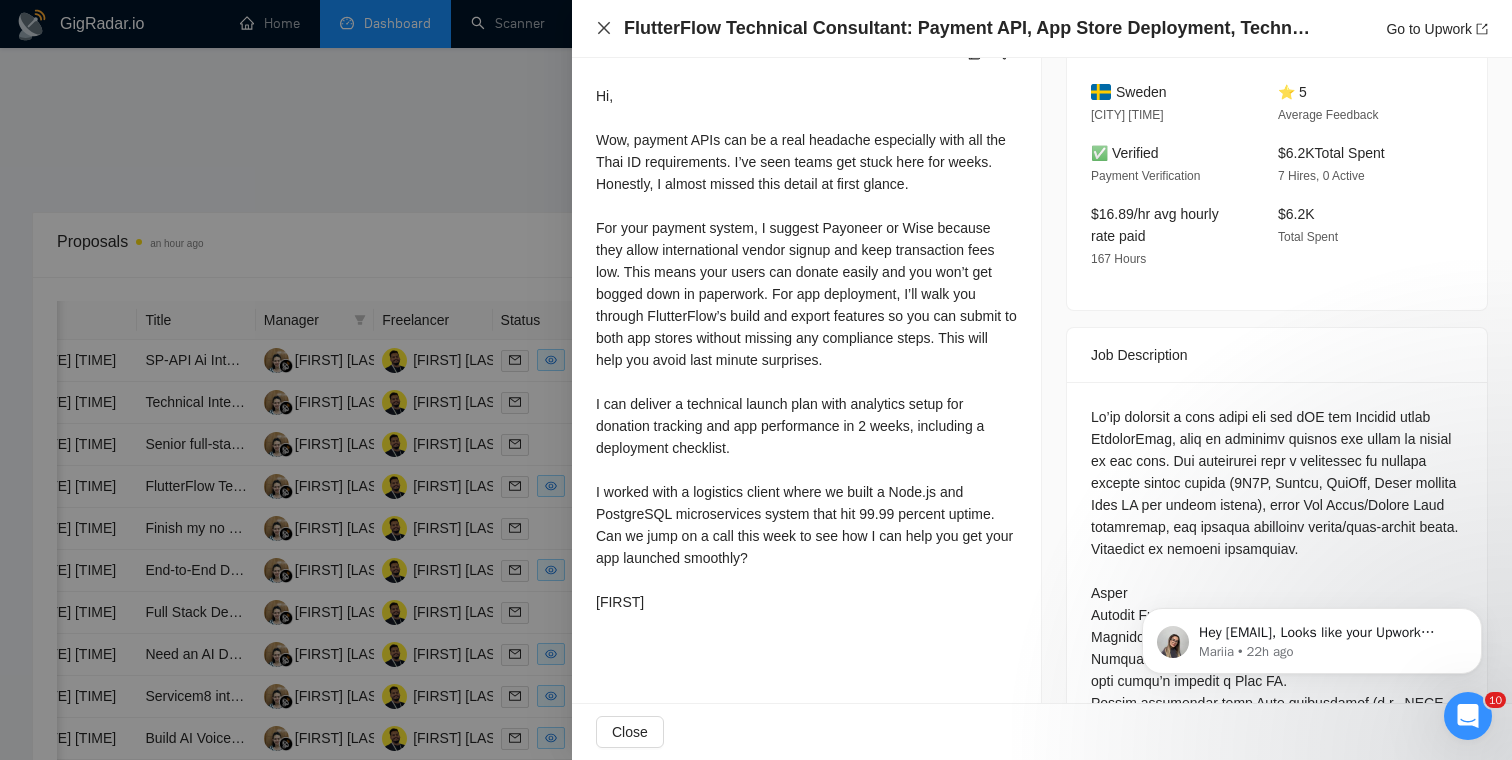 click 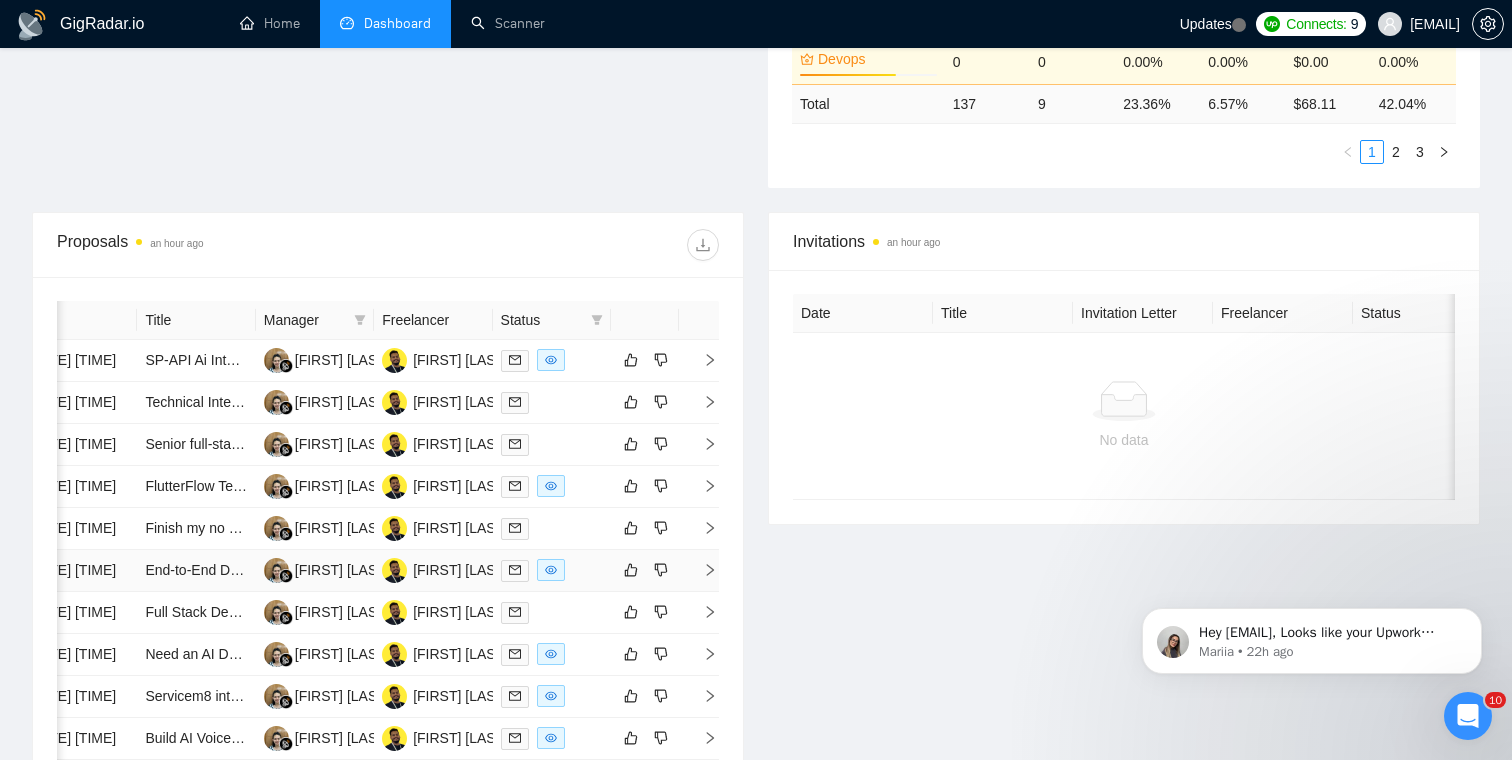 click at bounding box center (699, 571) 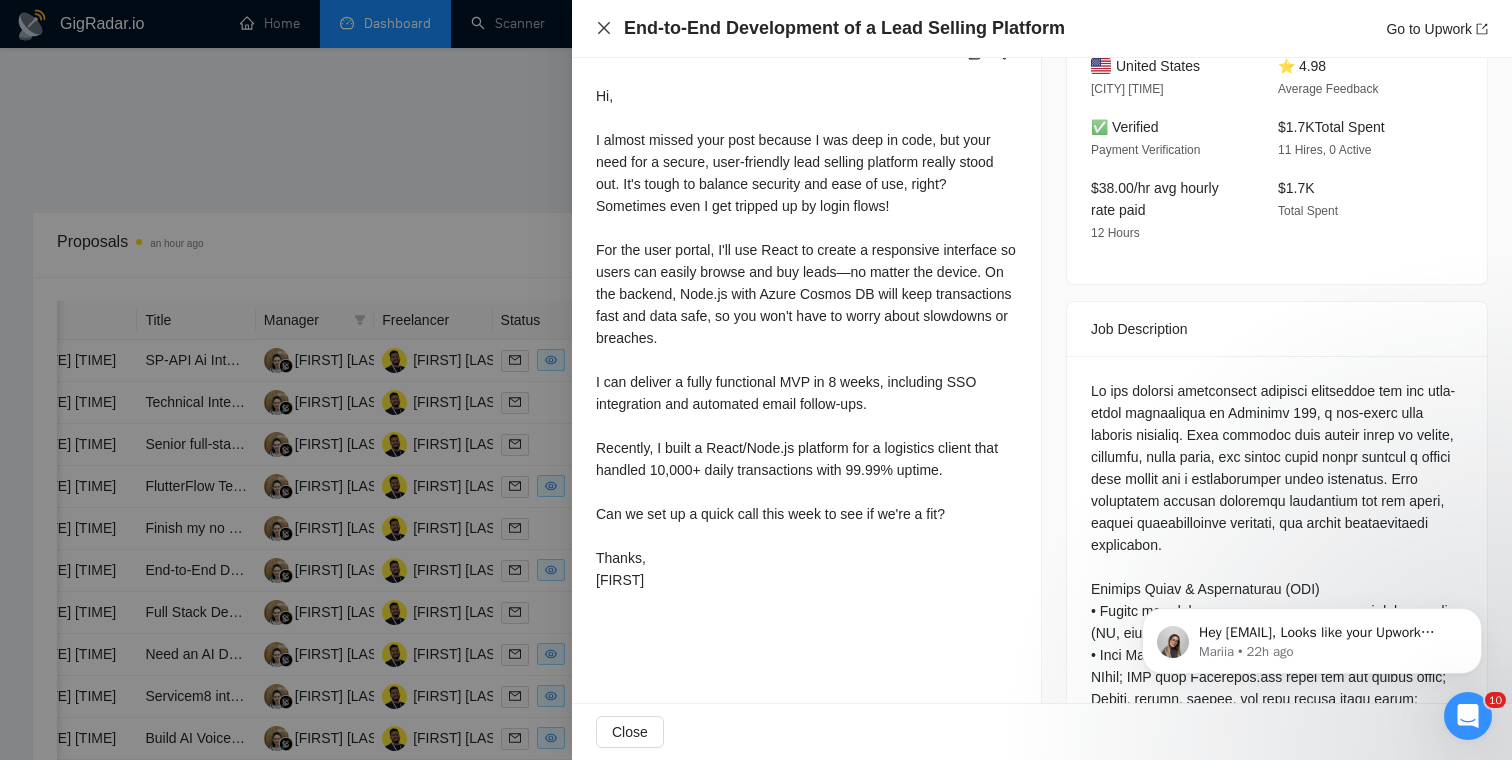 click 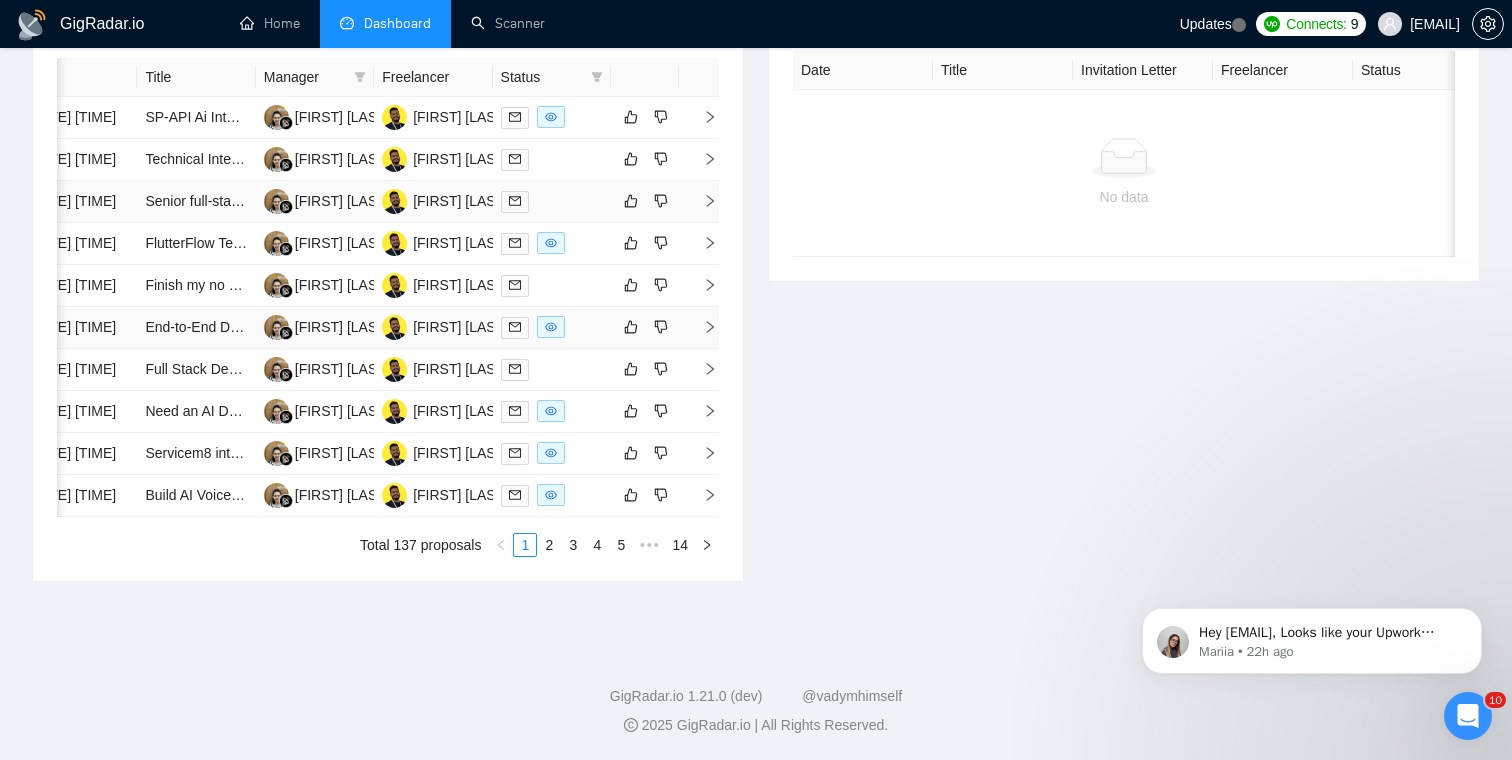 scroll, scrollTop: 981, scrollLeft: 0, axis: vertical 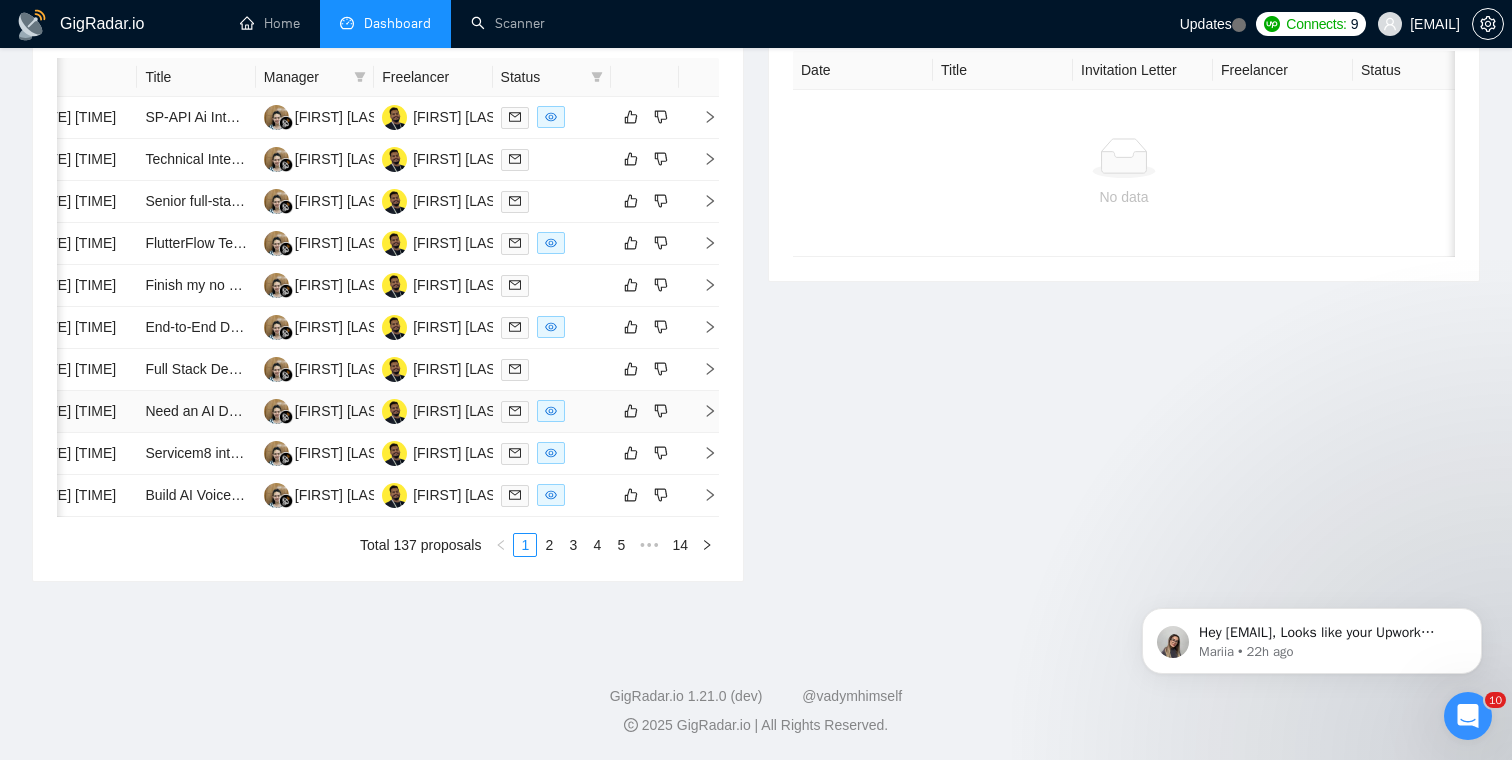 click at bounding box center (699, 412) 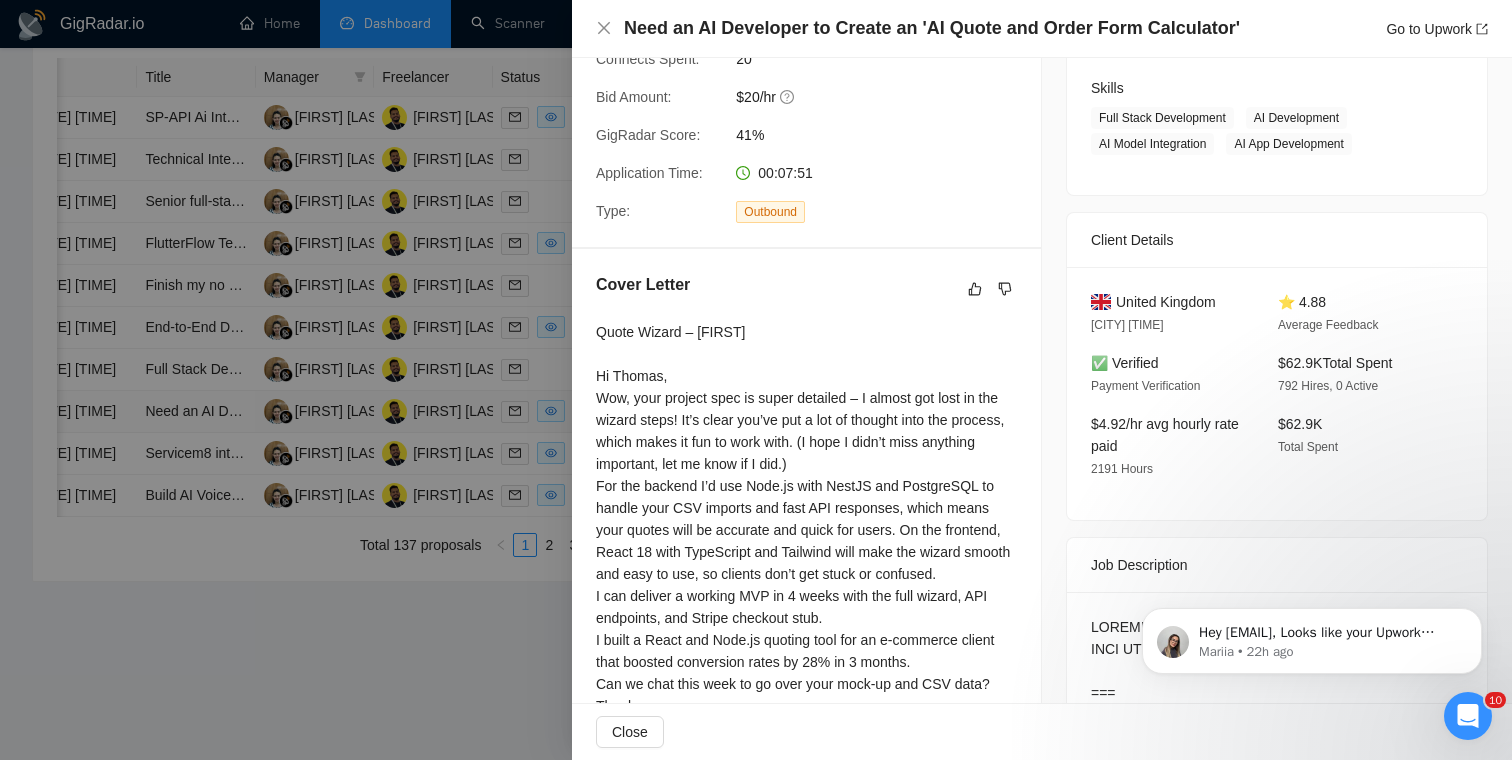 scroll, scrollTop: 302, scrollLeft: 0, axis: vertical 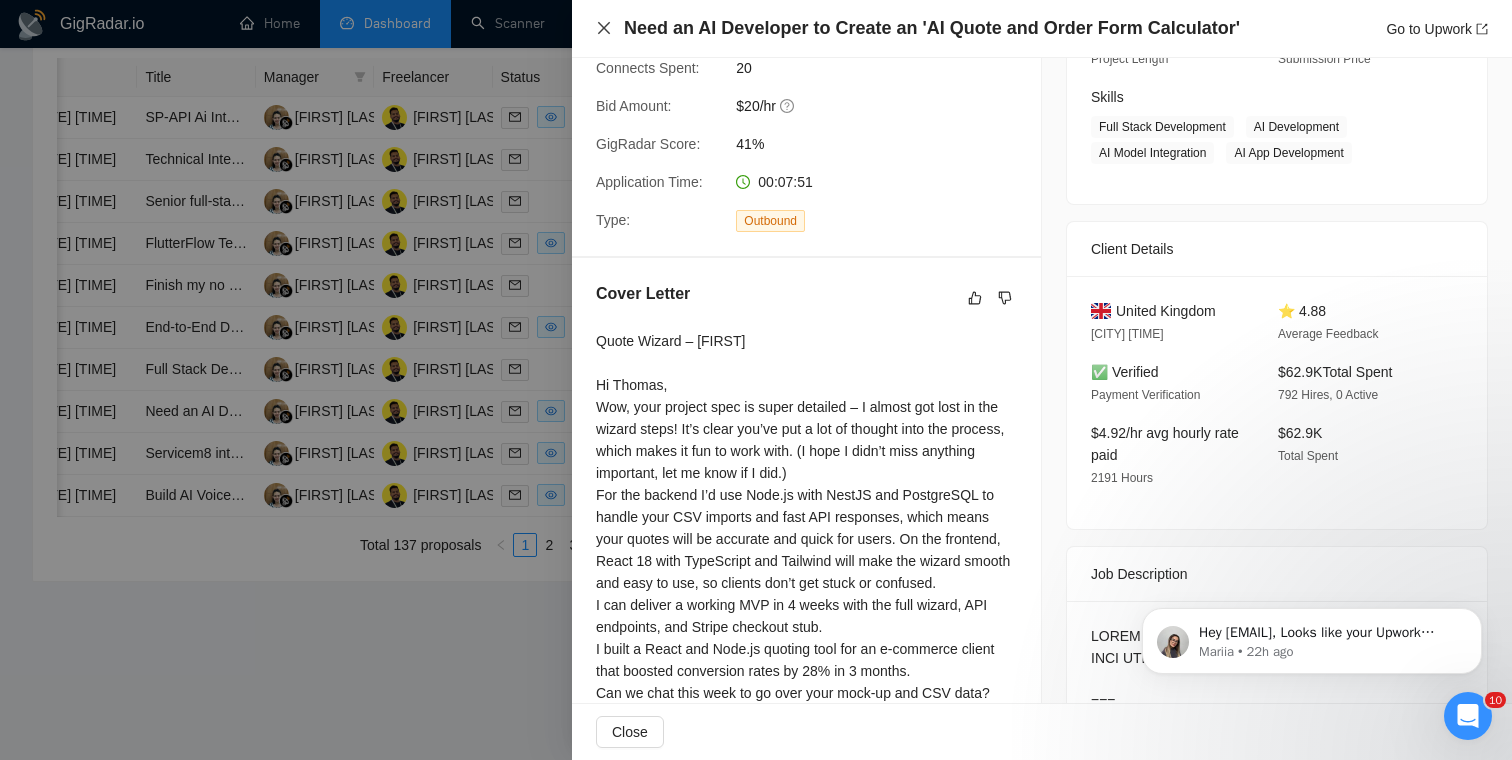 click 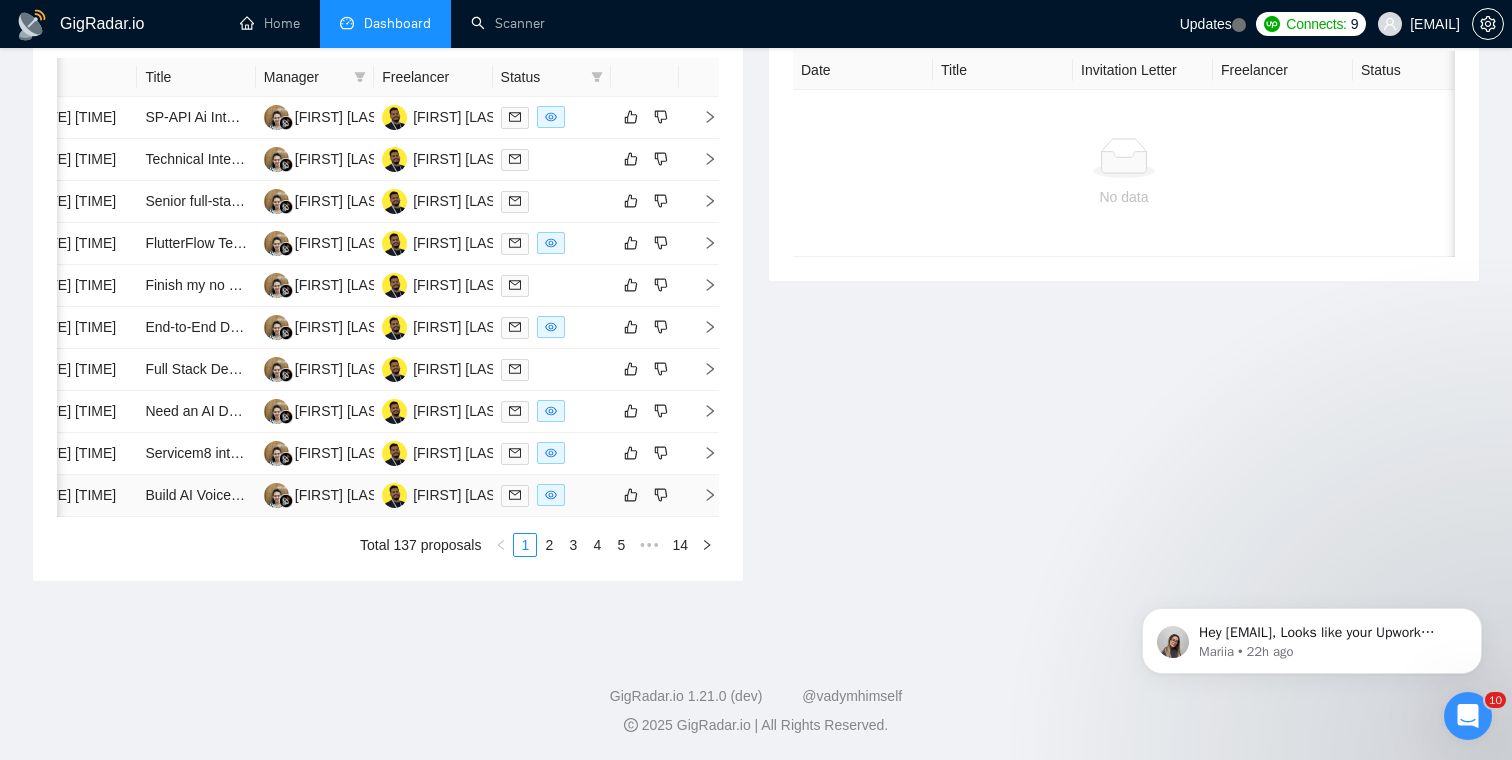 click at bounding box center (702, 495) 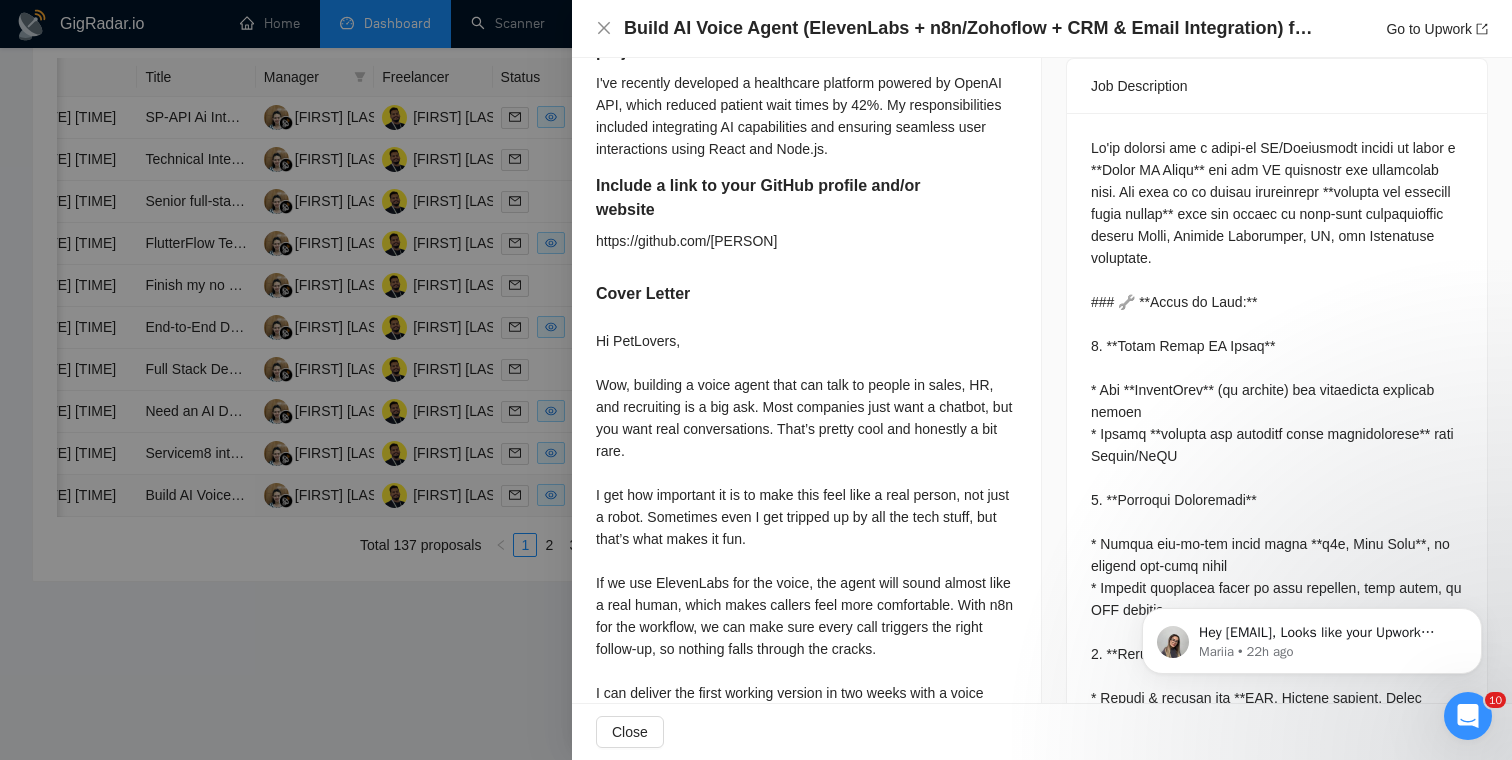 scroll, scrollTop: 869, scrollLeft: 0, axis: vertical 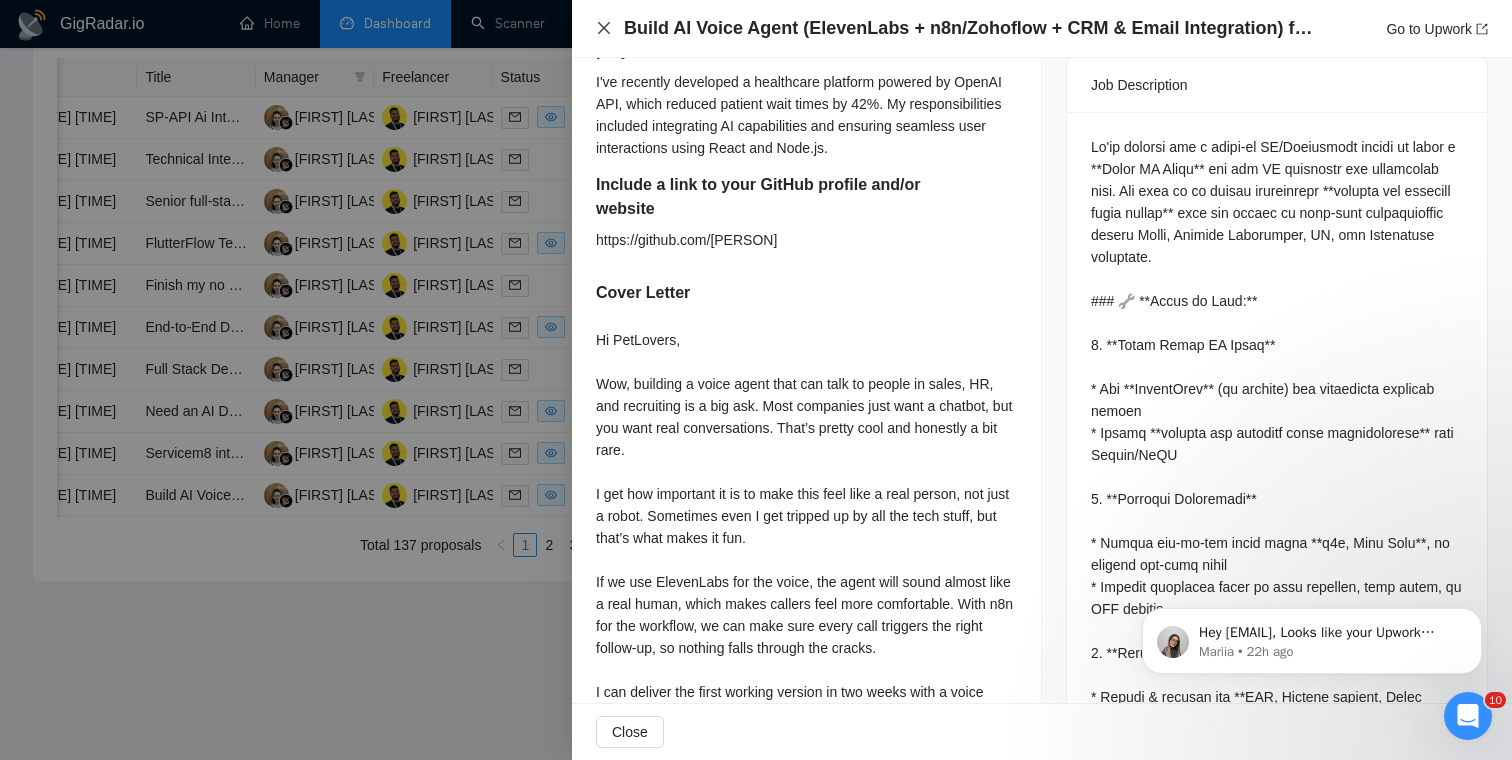 click 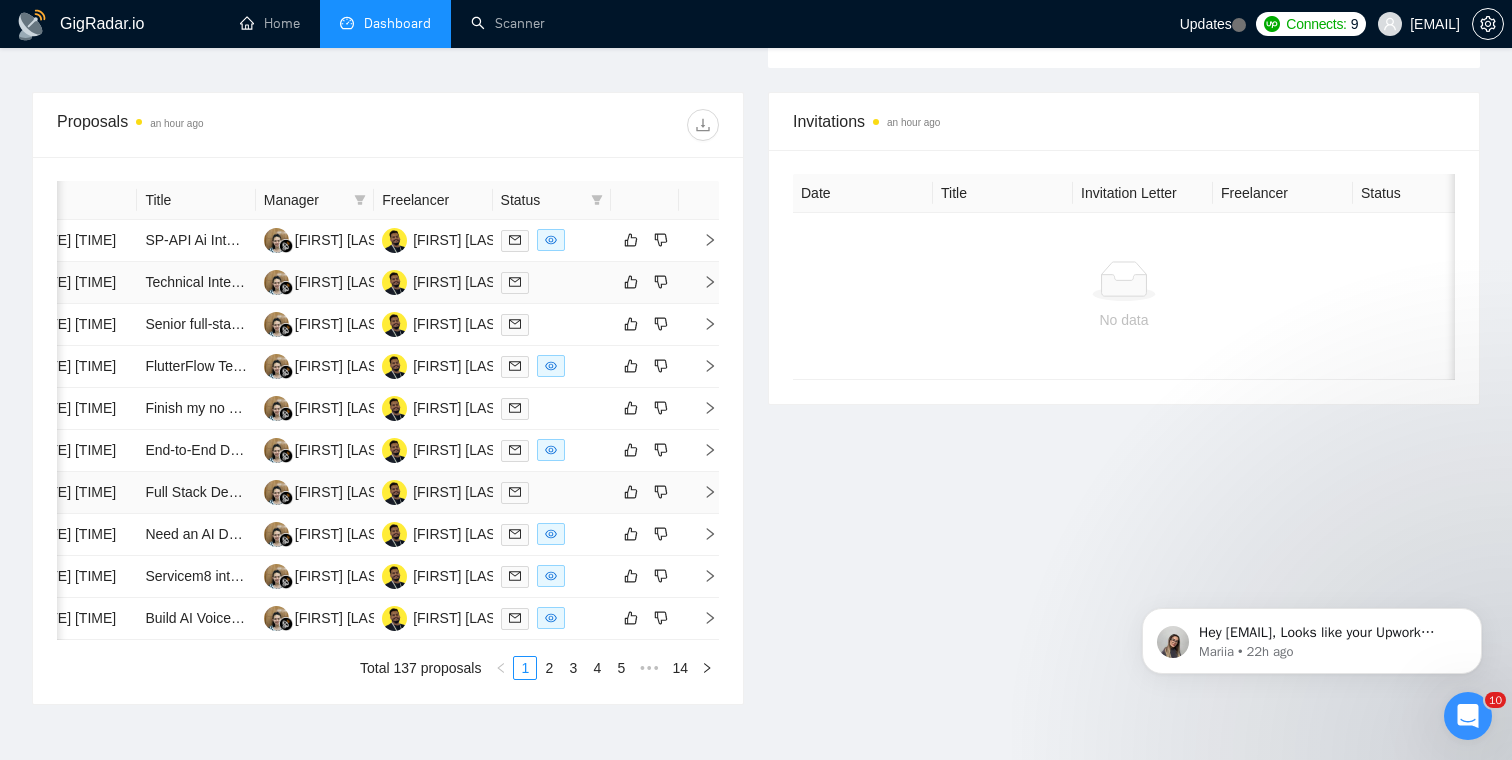 scroll, scrollTop: 787, scrollLeft: 0, axis: vertical 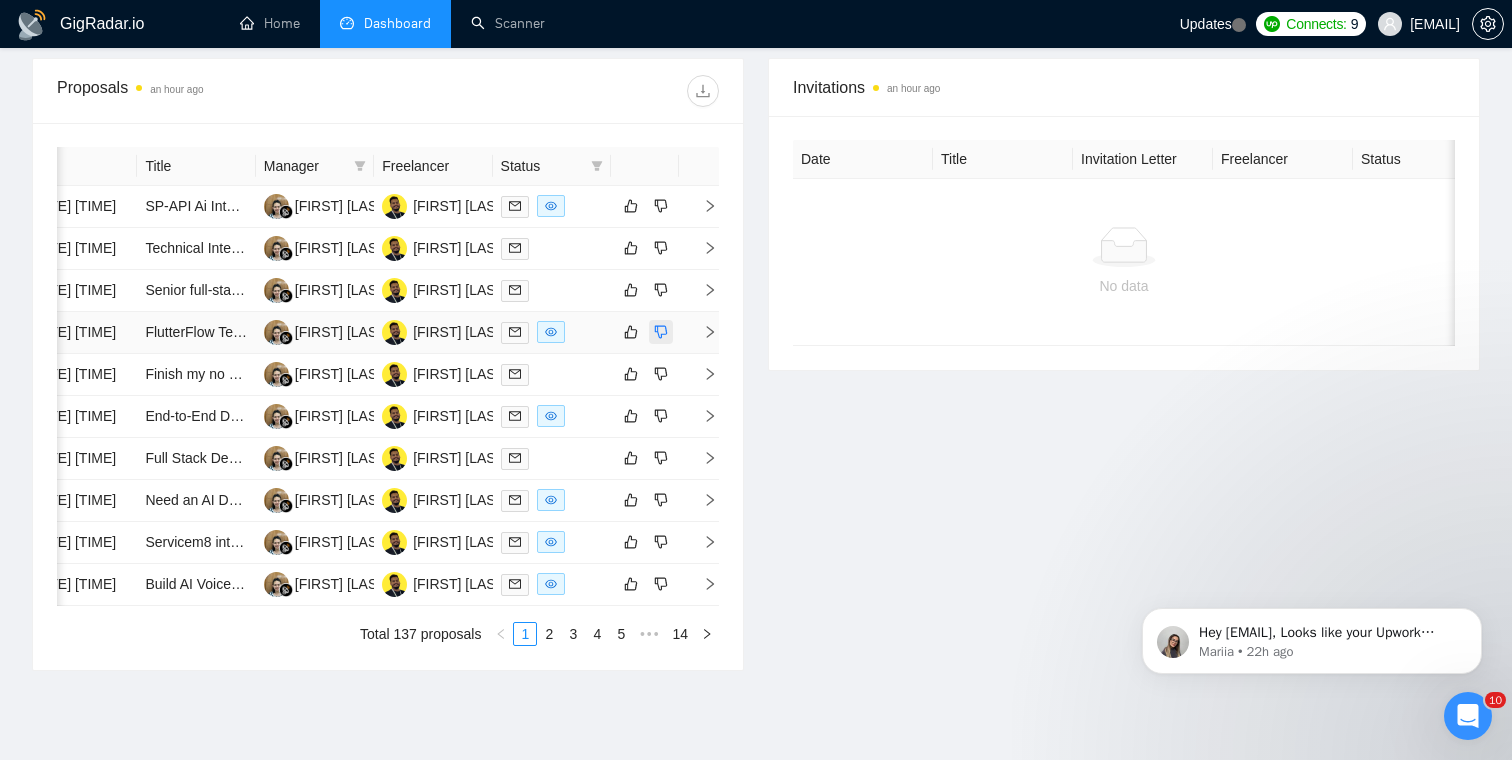 click 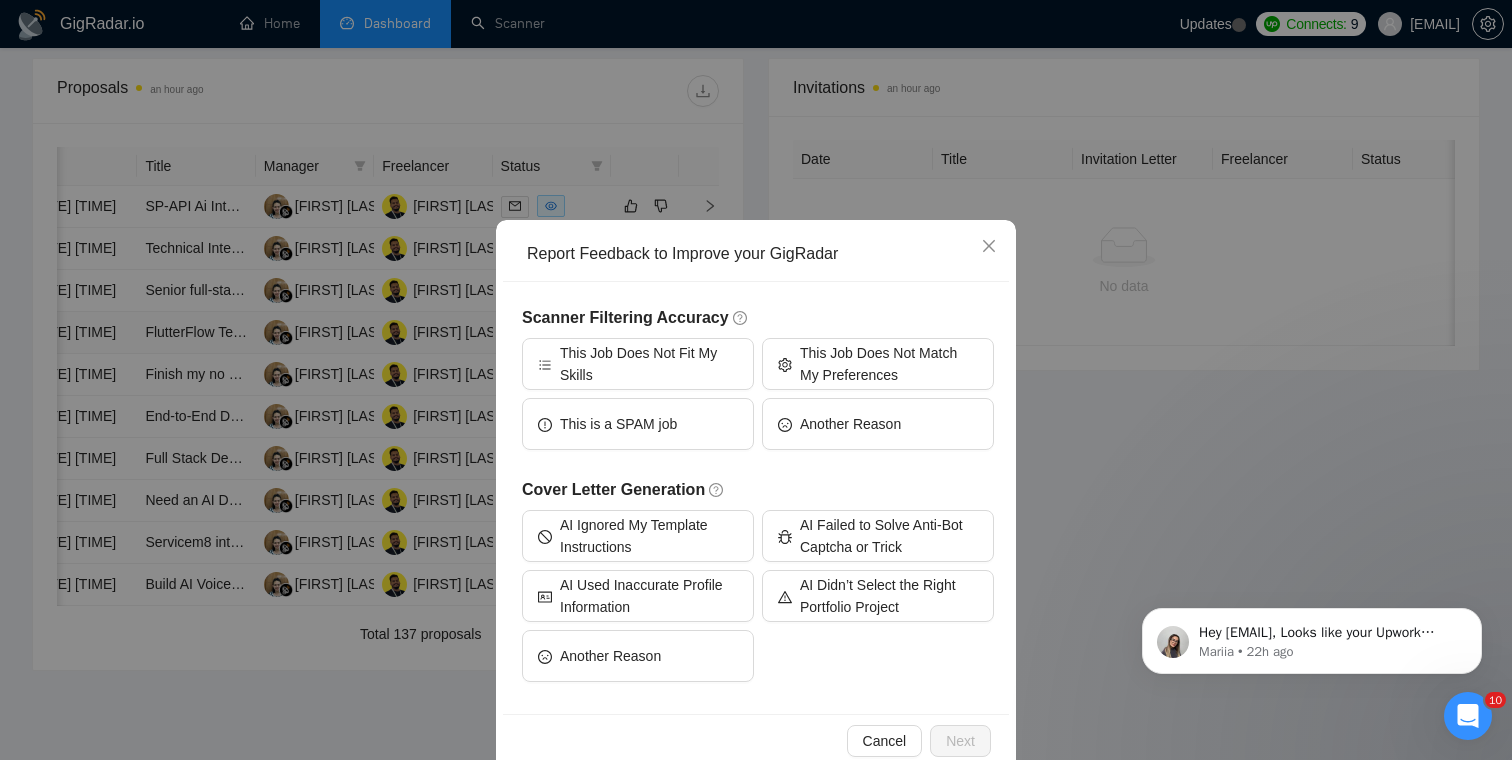 scroll, scrollTop: 38, scrollLeft: 0, axis: vertical 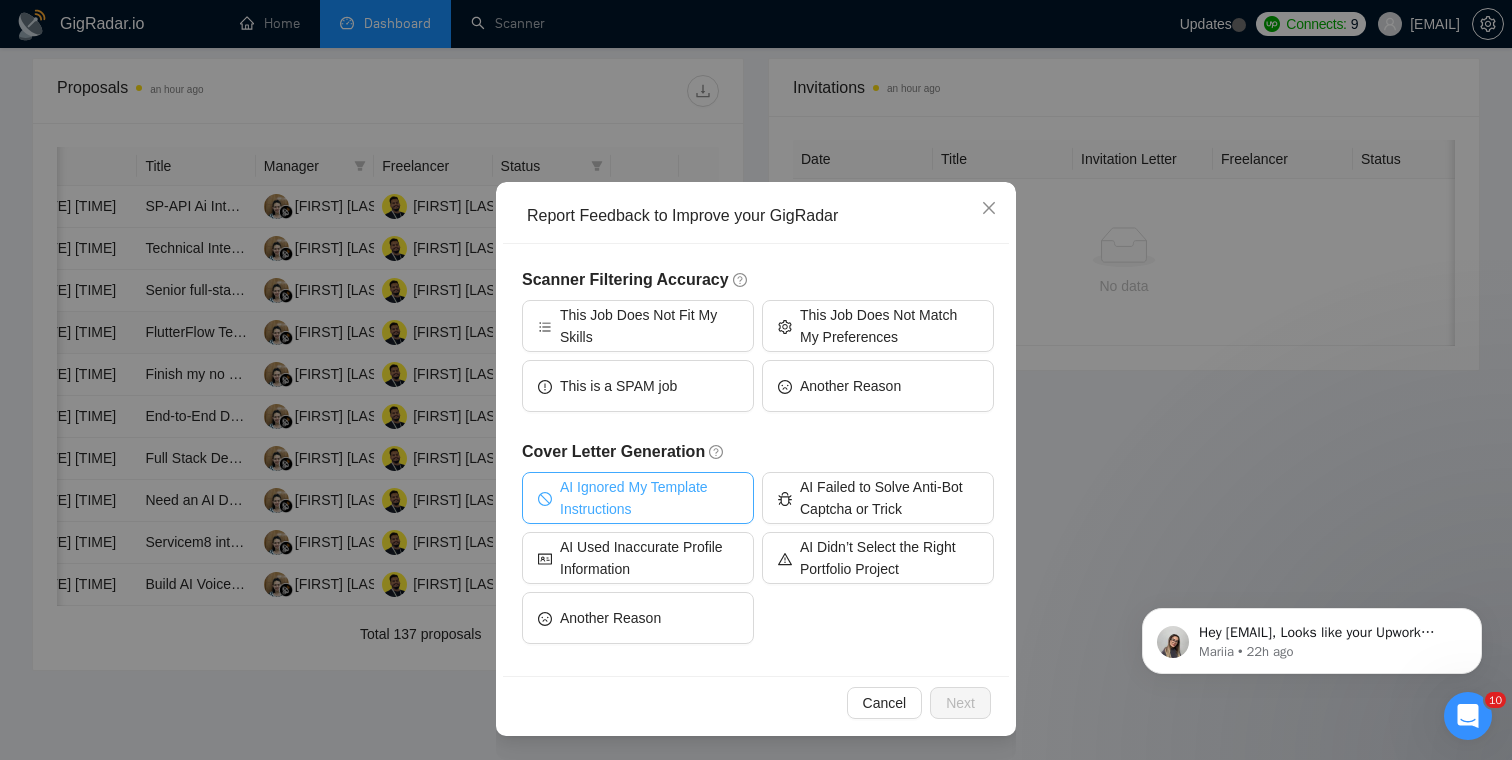 click on "AI Ignored My Template Instructions" at bounding box center [649, 498] 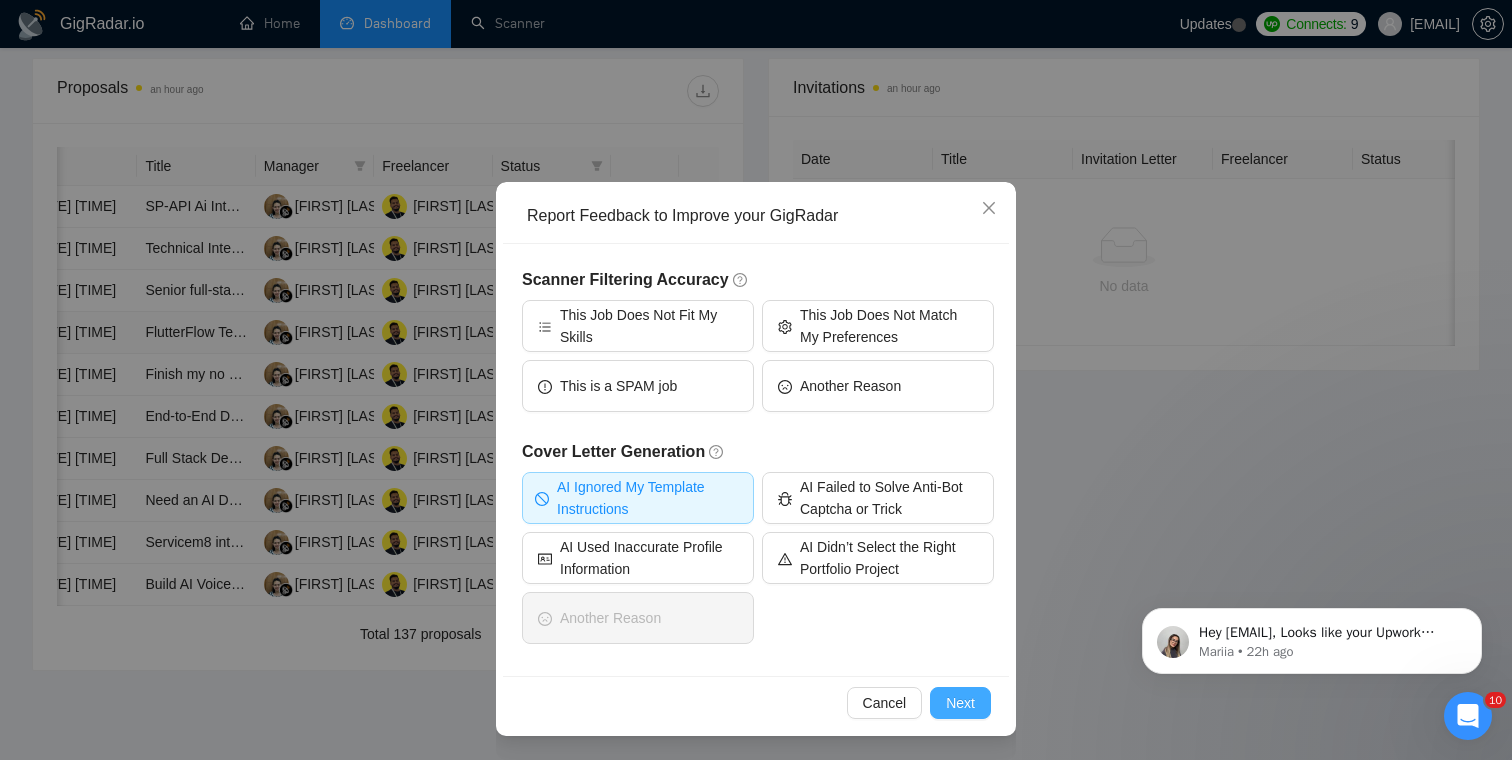 click on "Next" at bounding box center (960, 703) 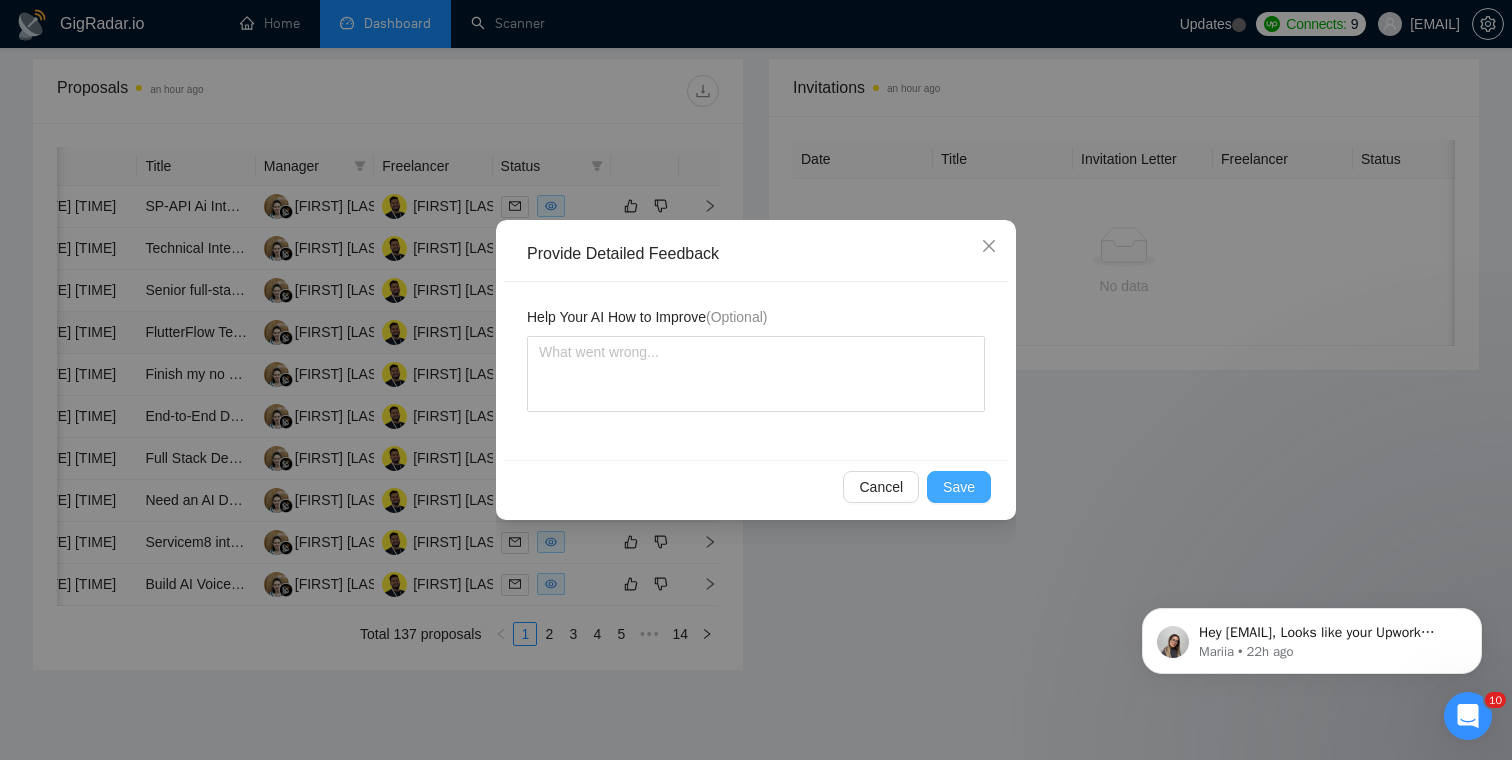 click on "Save" at bounding box center (959, 487) 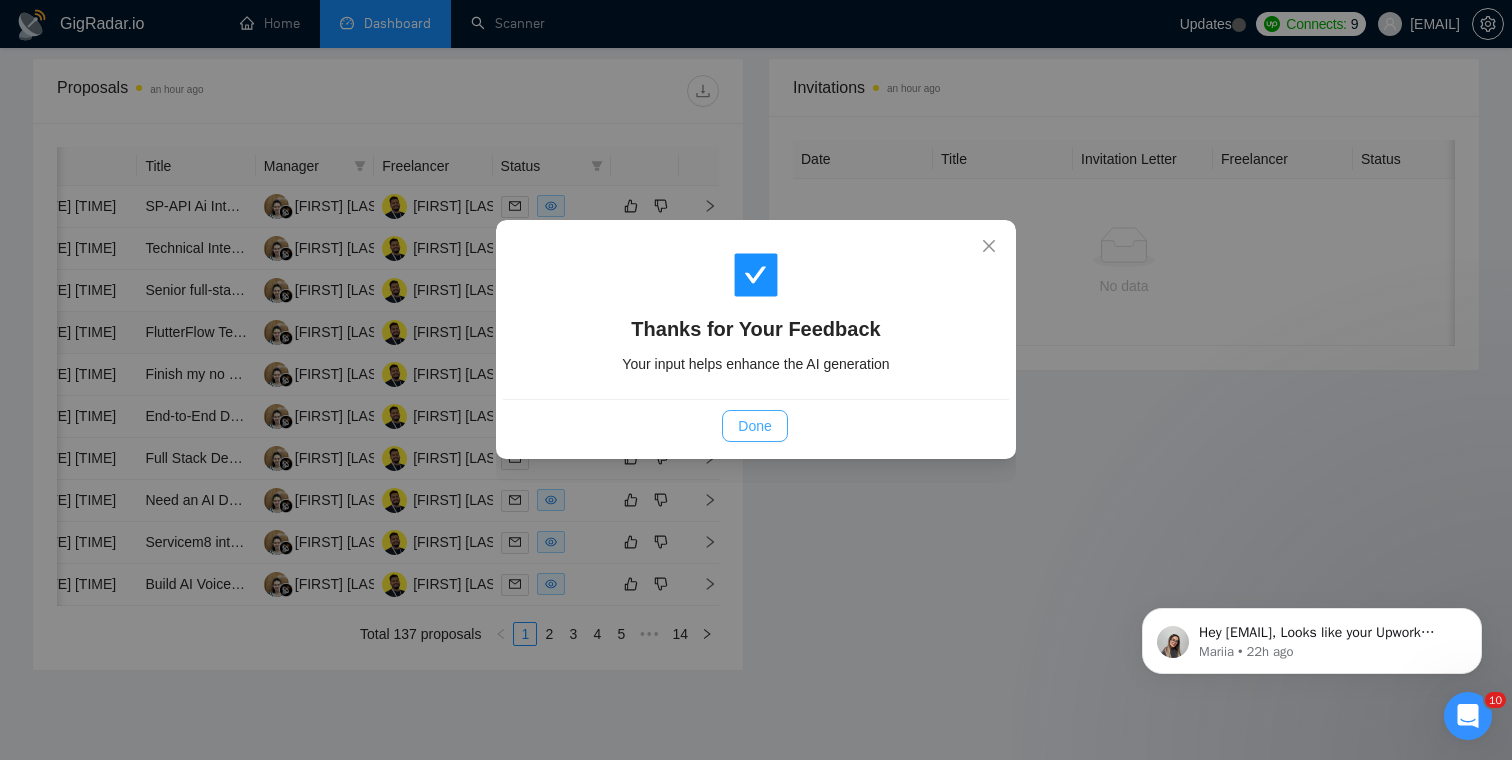 click on "Done" at bounding box center [754, 426] 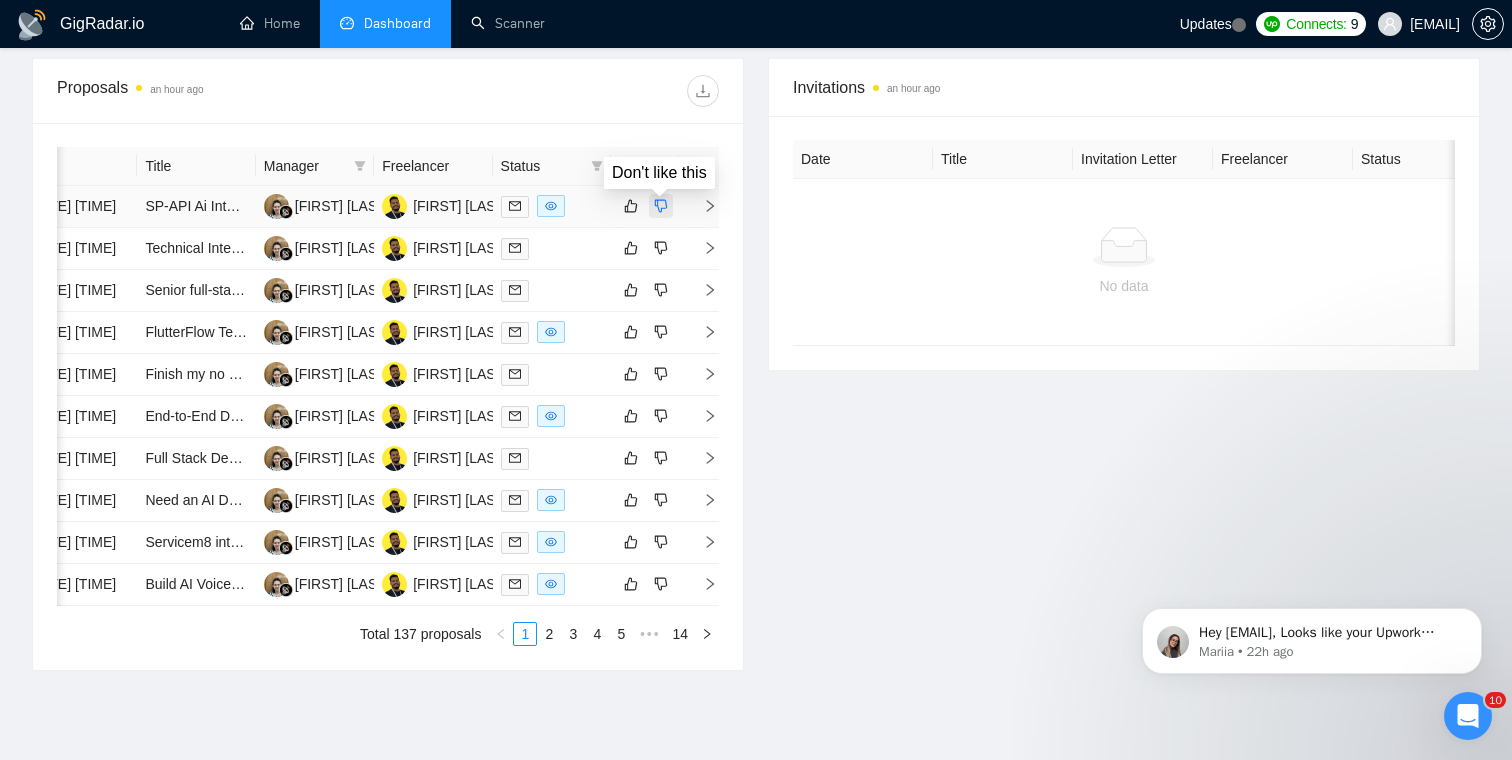 click 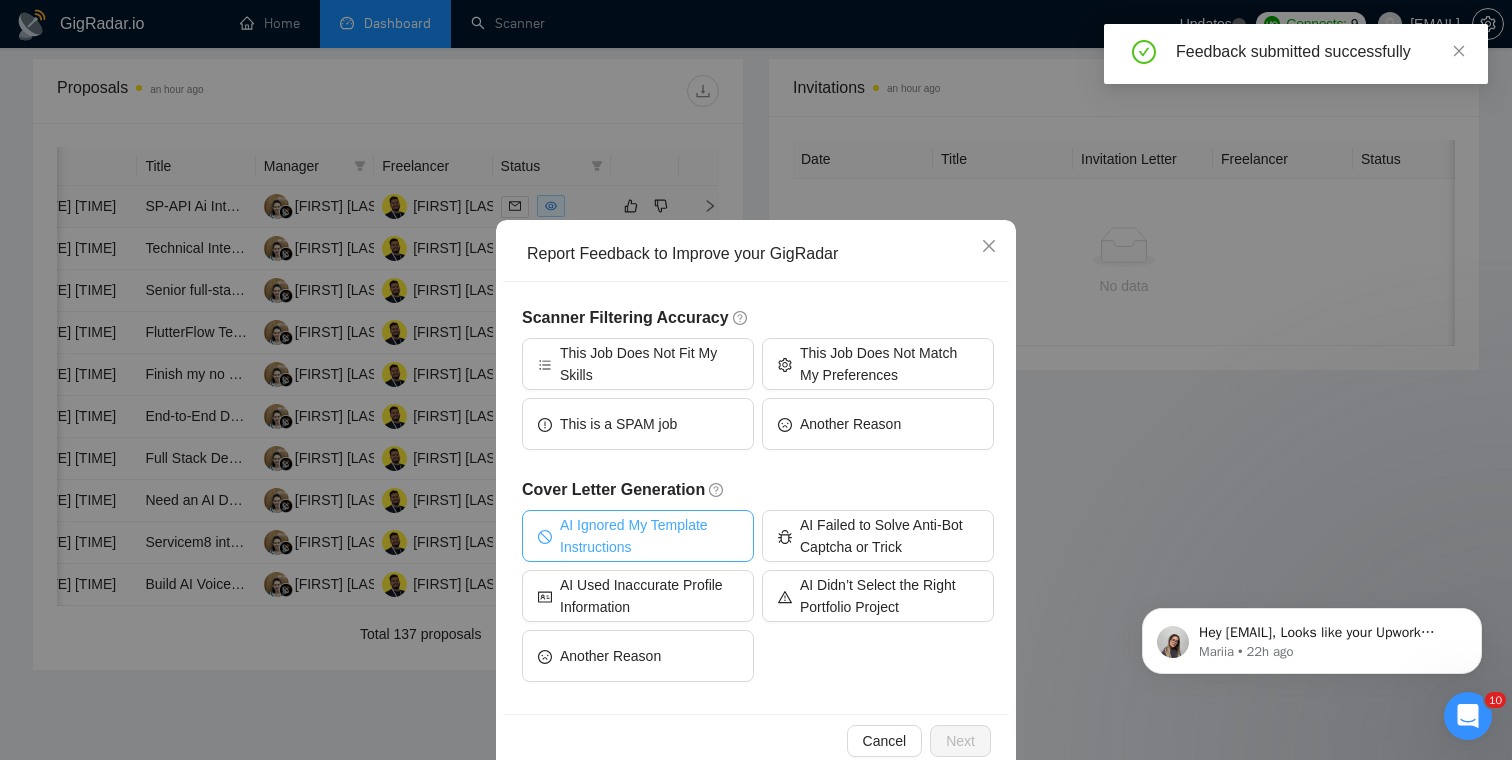 click on "AI Ignored My Template Instructions" at bounding box center (649, 536) 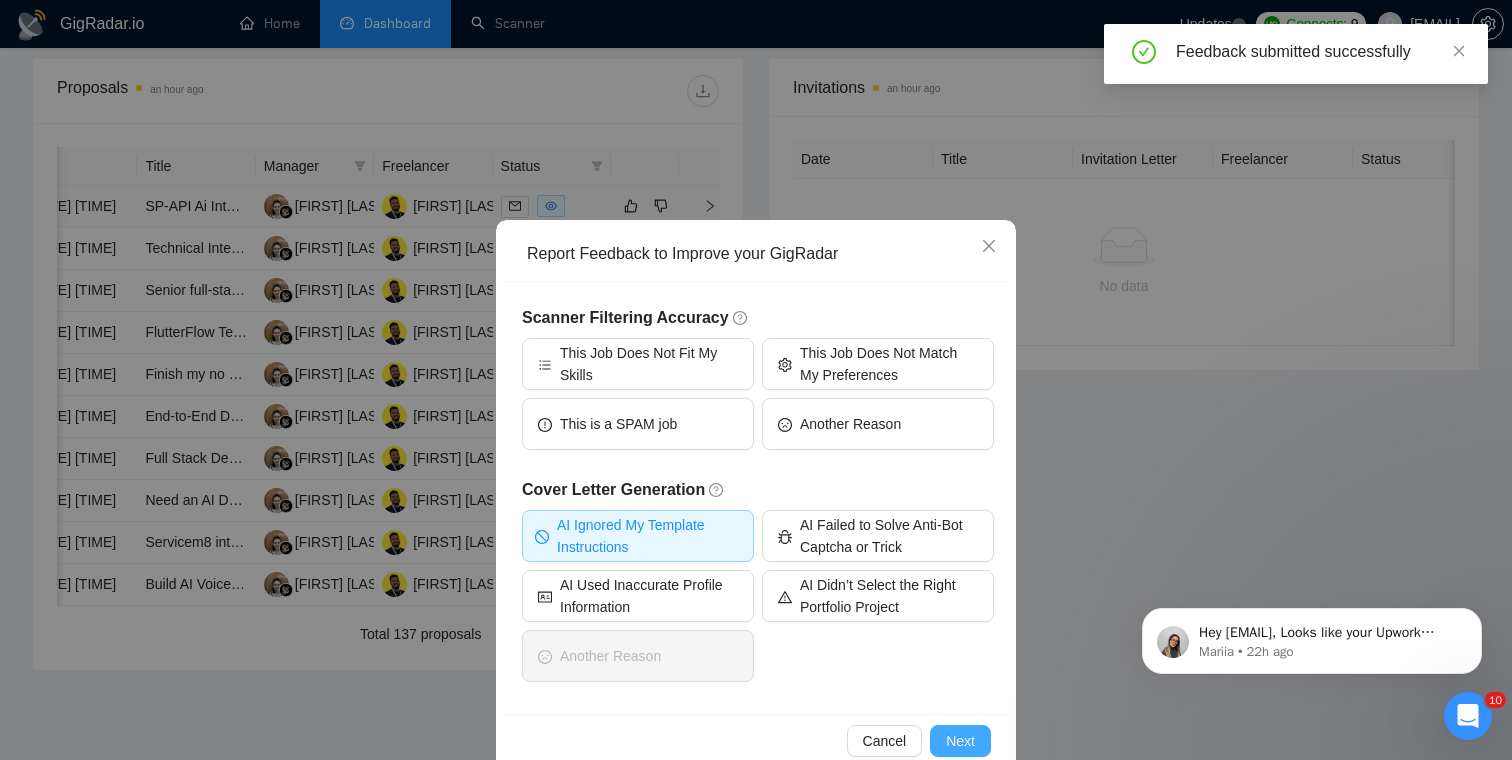 click on "Next" at bounding box center (960, 741) 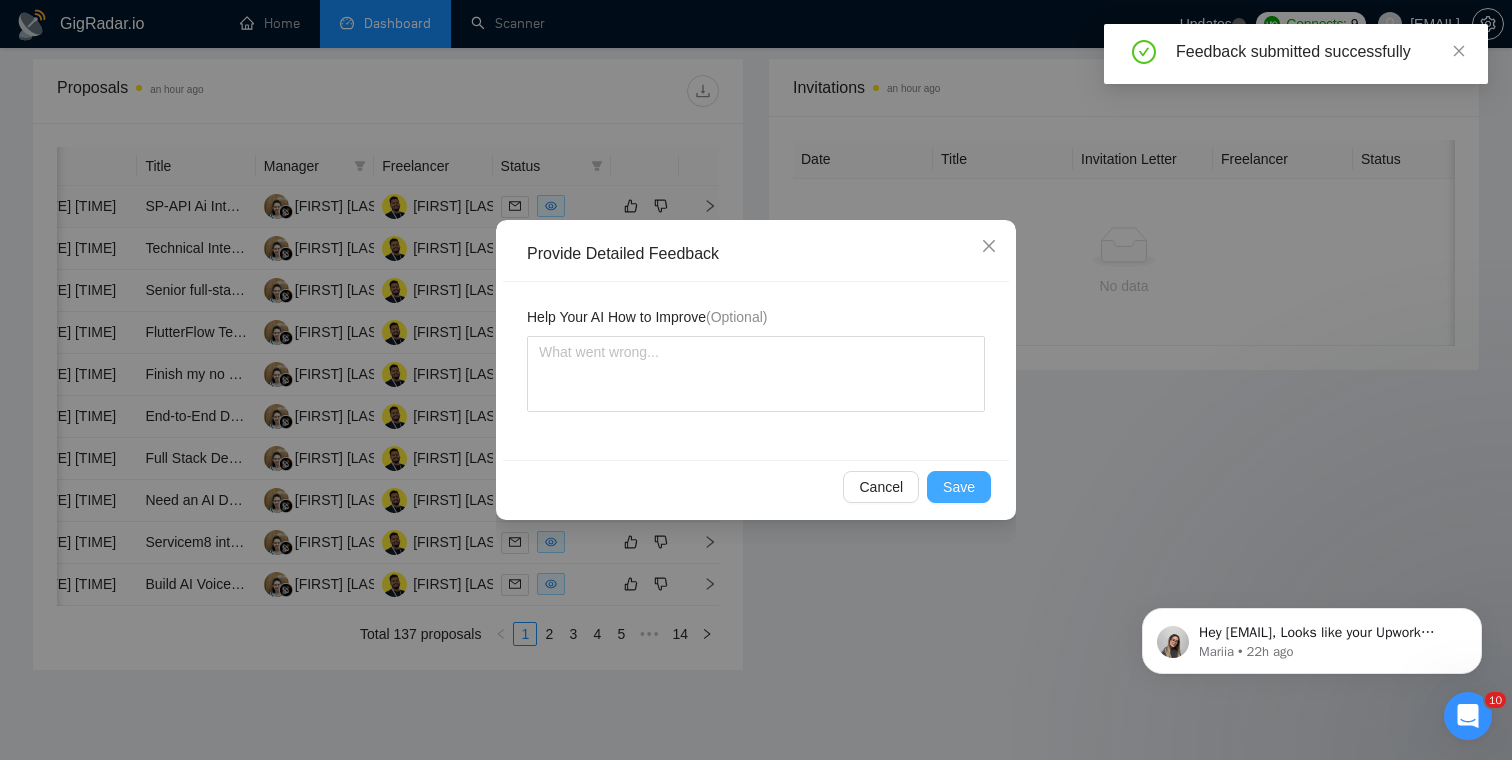 click on "Save" at bounding box center [959, 487] 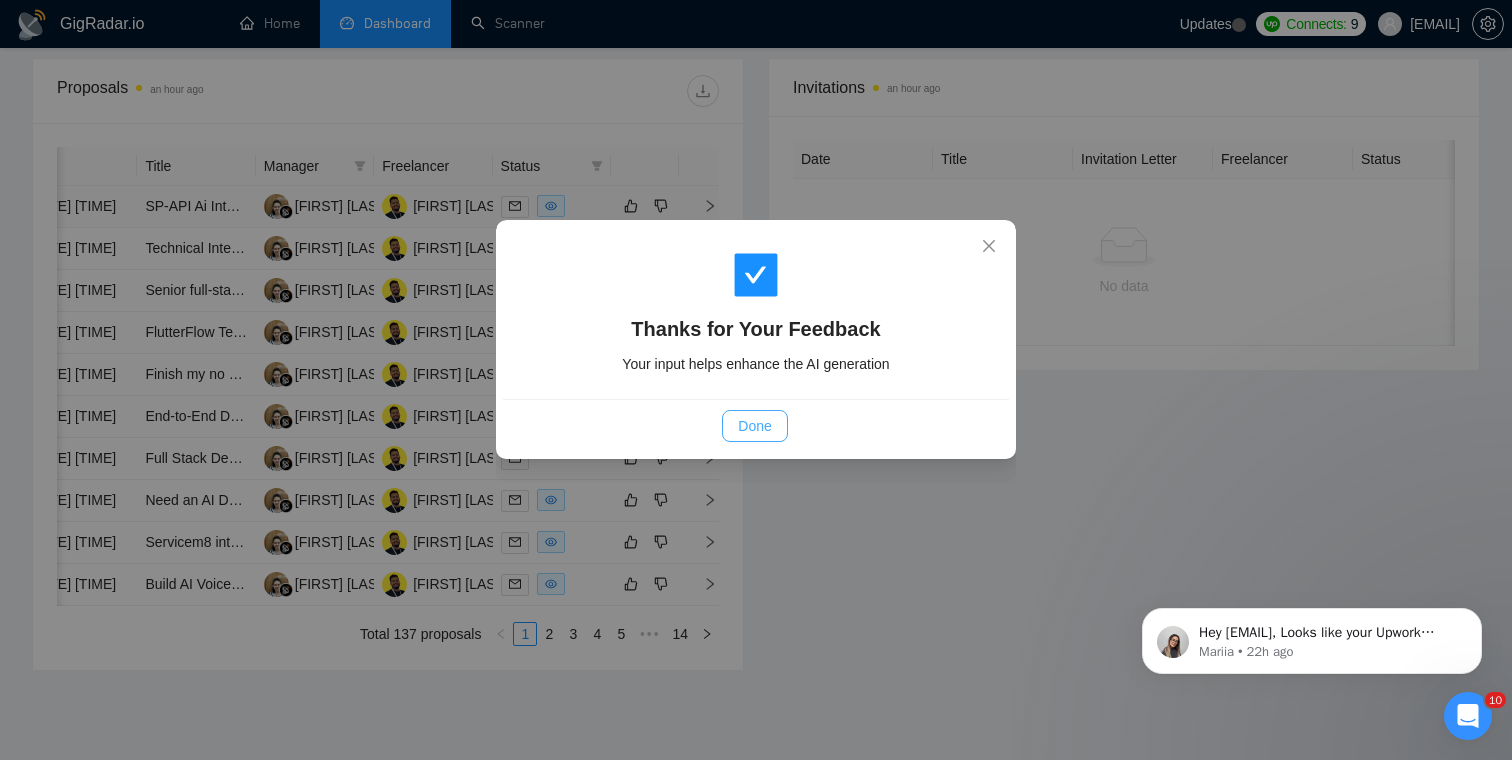 click on "Done" at bounding box center (754, 426) 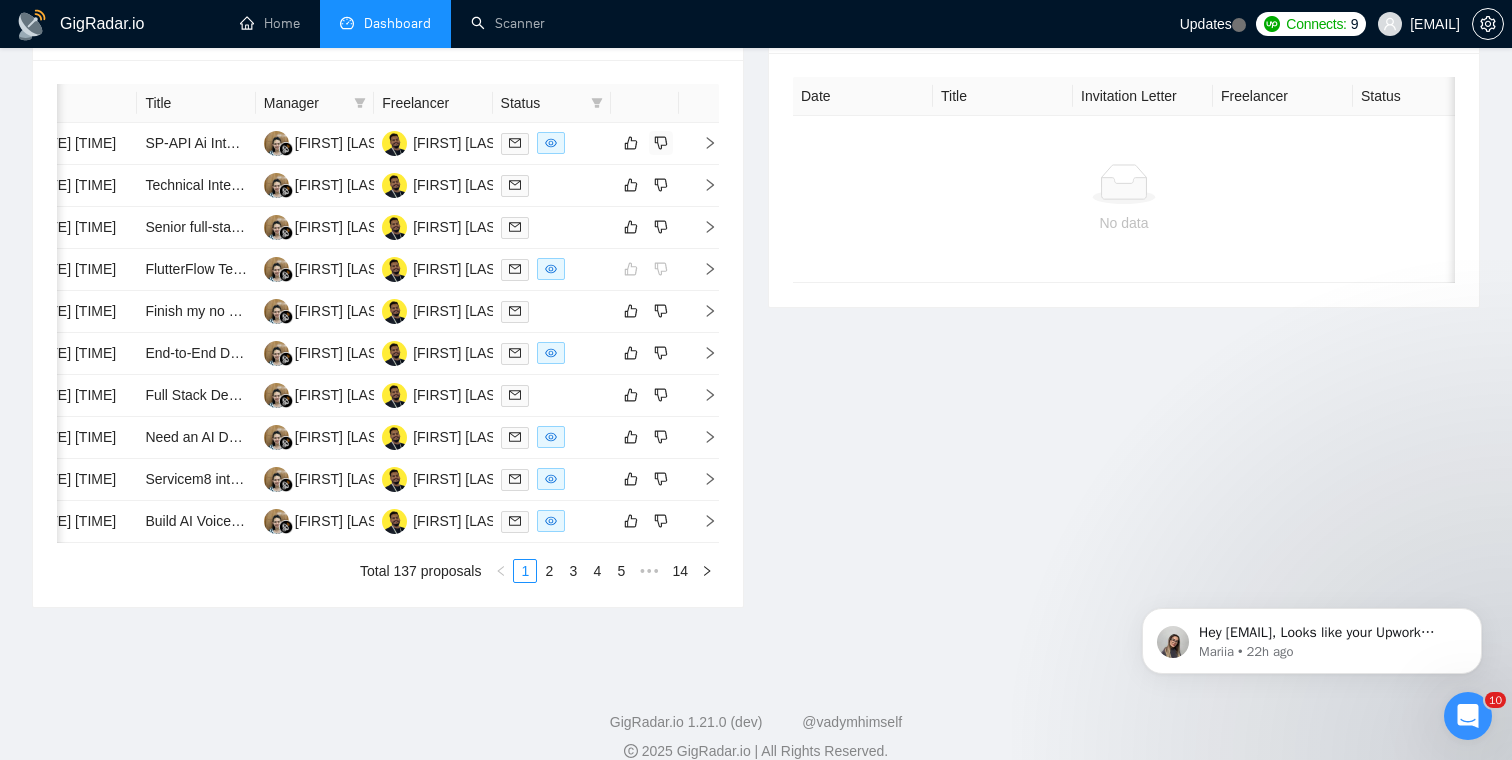 scroll, scrollTop: 856, scrollLeft: 0, axis: vertical 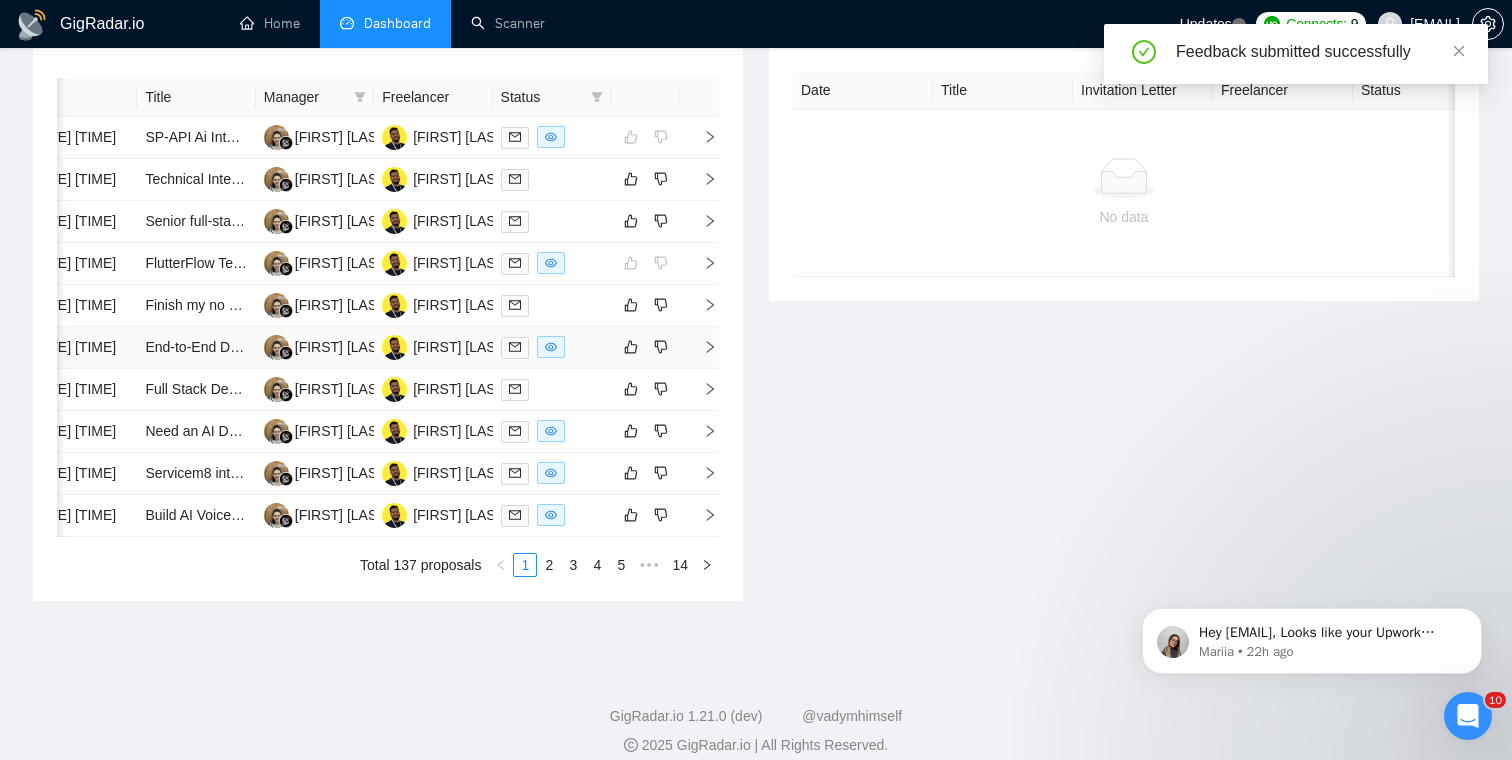 click 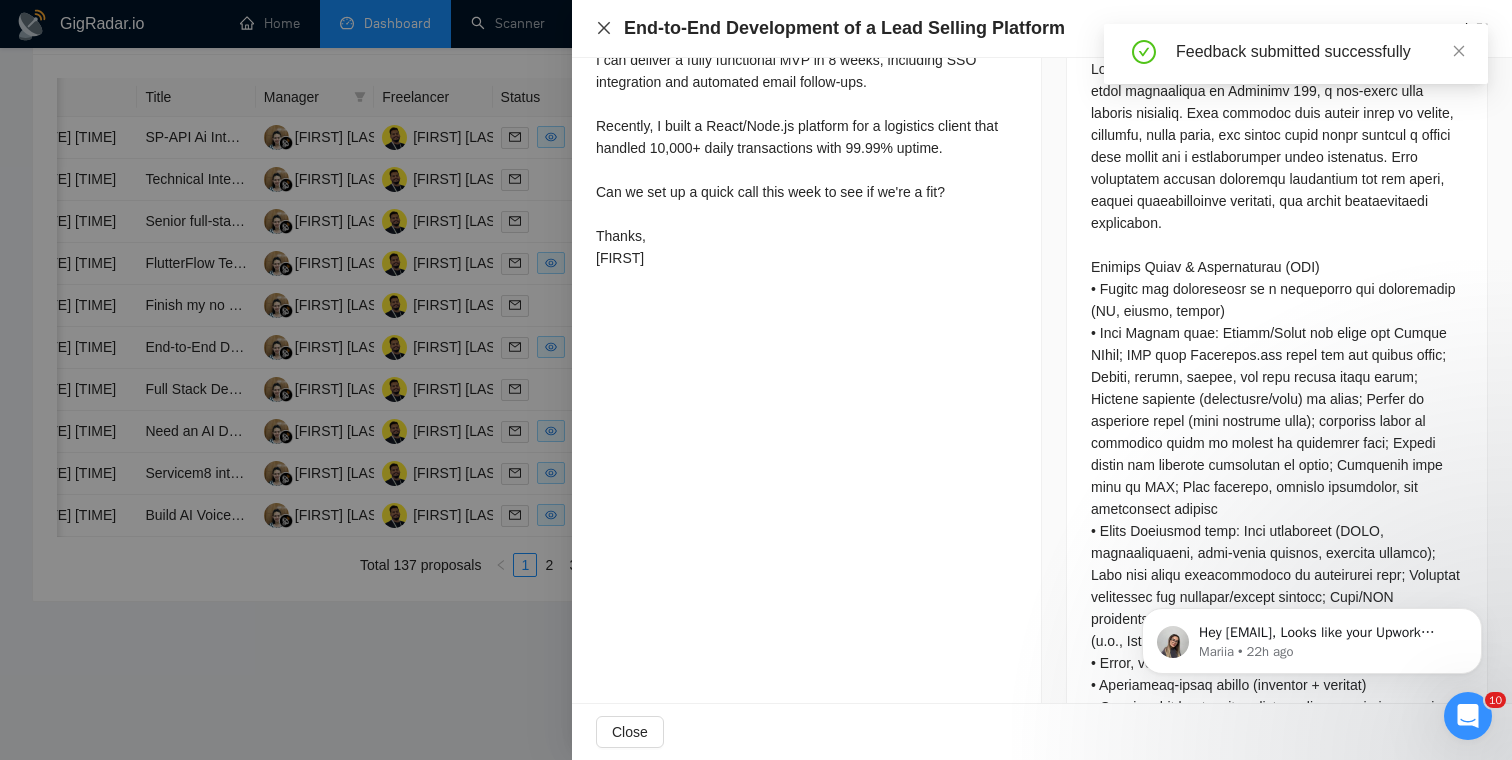 click 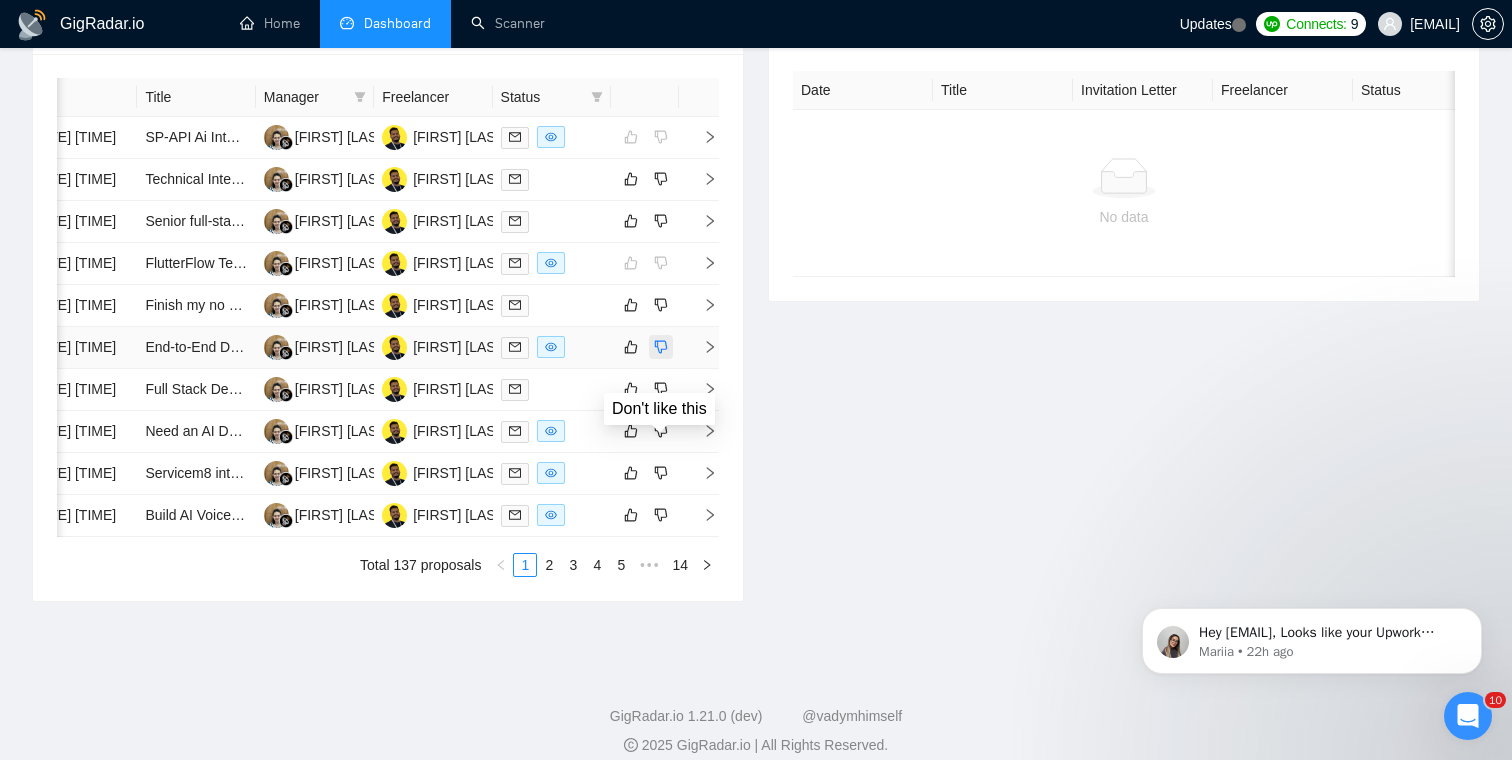 click 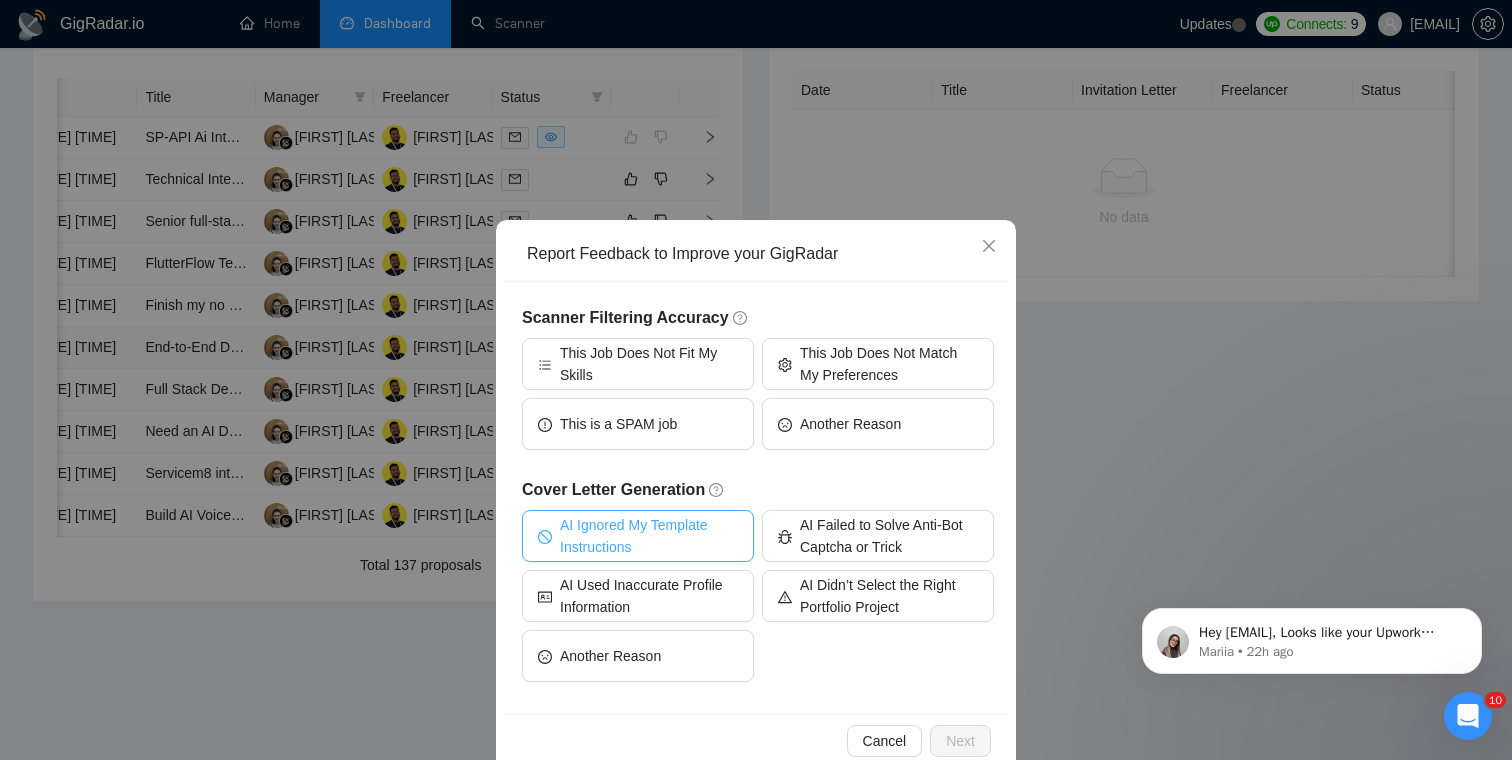 click on "AI Ignored My Template Instructions" at bounding box center (649, 536) 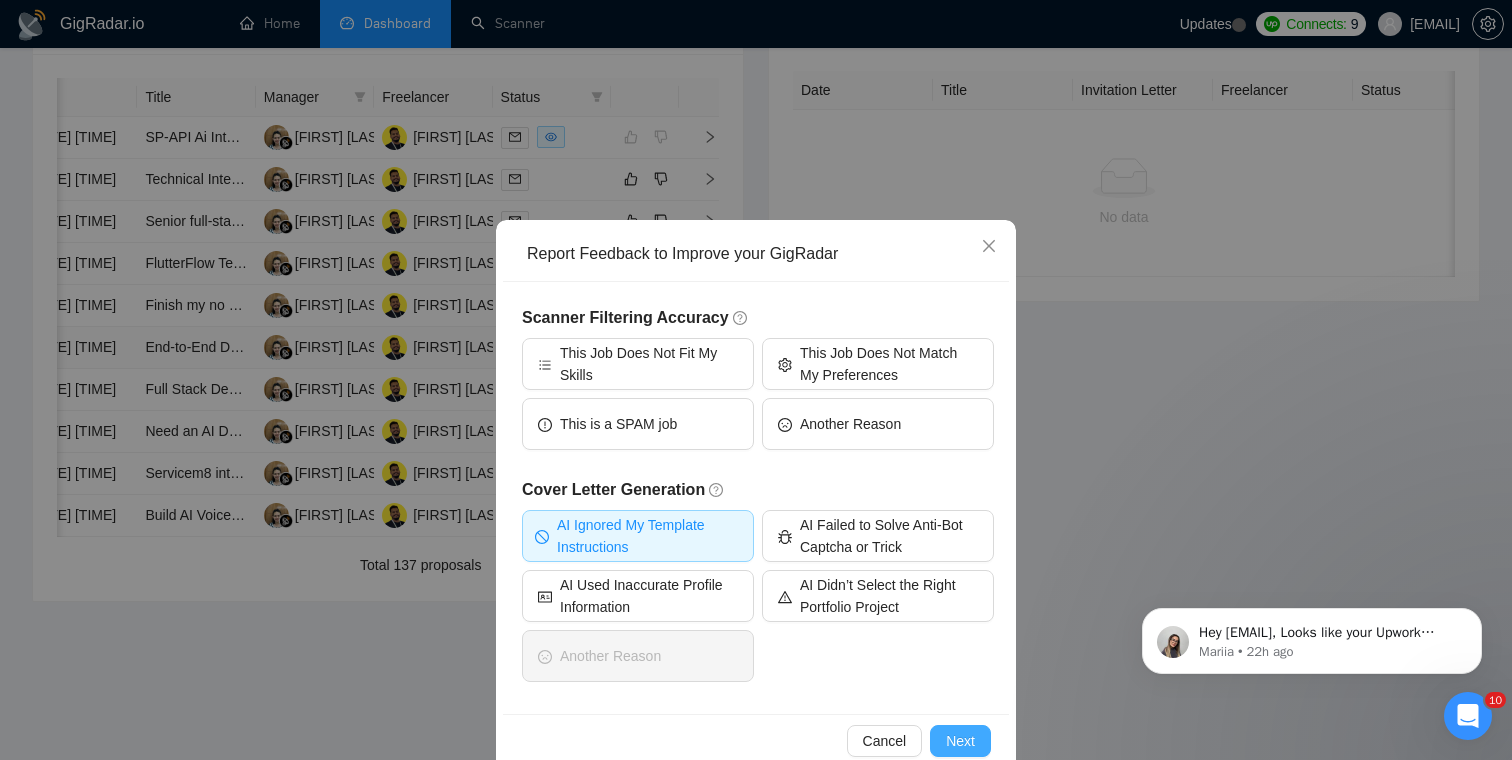click on "Next" at bounding box center (960, 741) 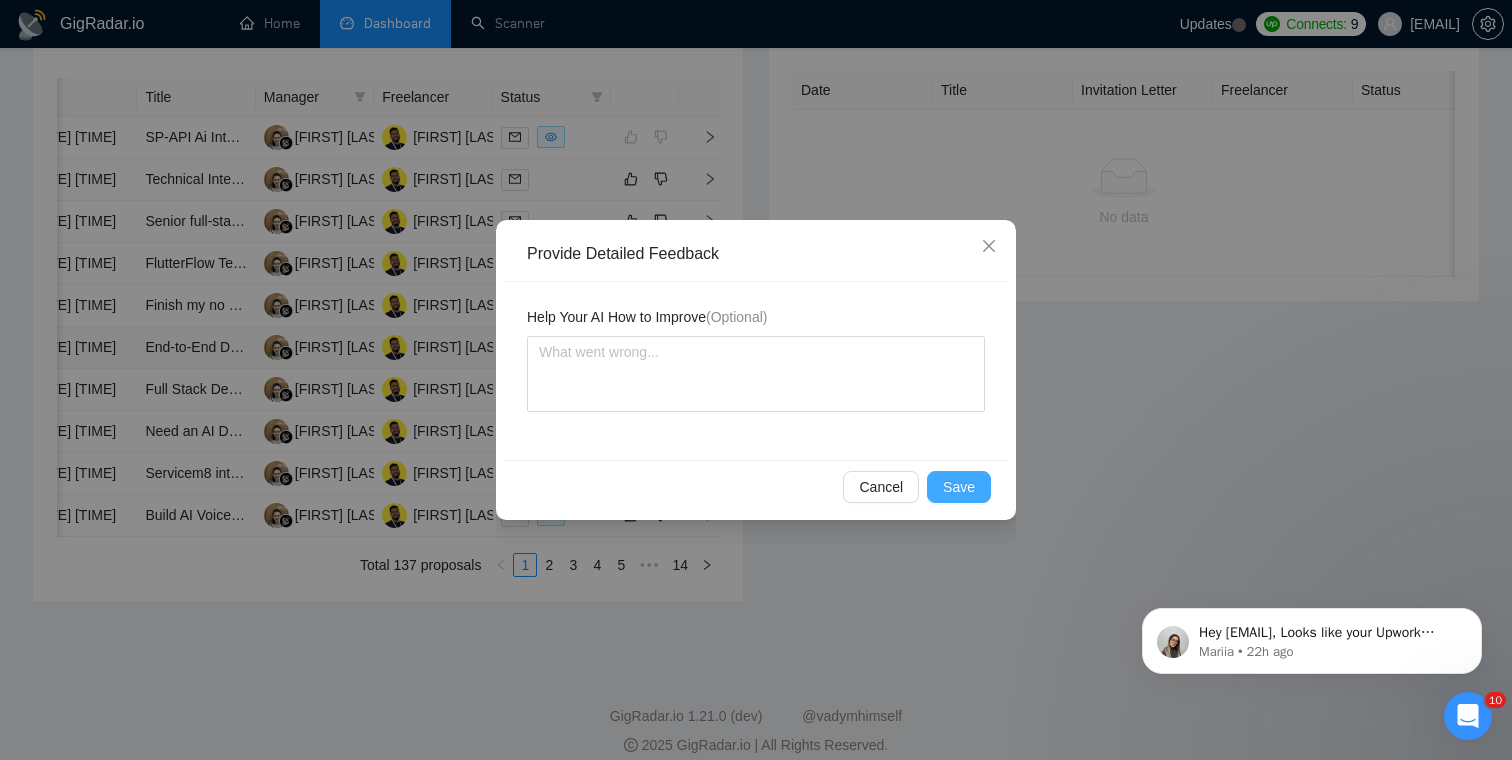 click on "Save" at bounding box center [959, 487] 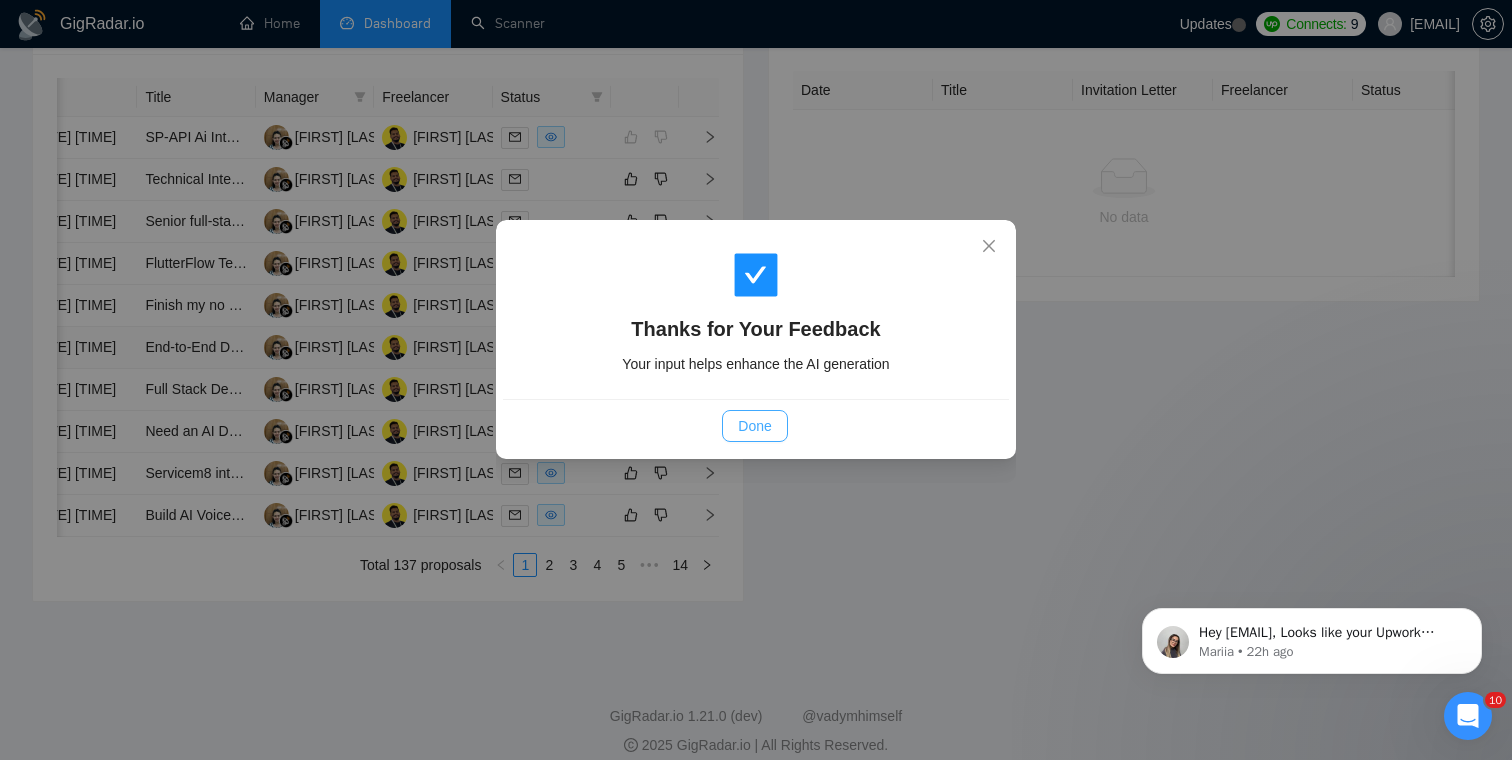 click on "Done" at bounding box center (754, 426) 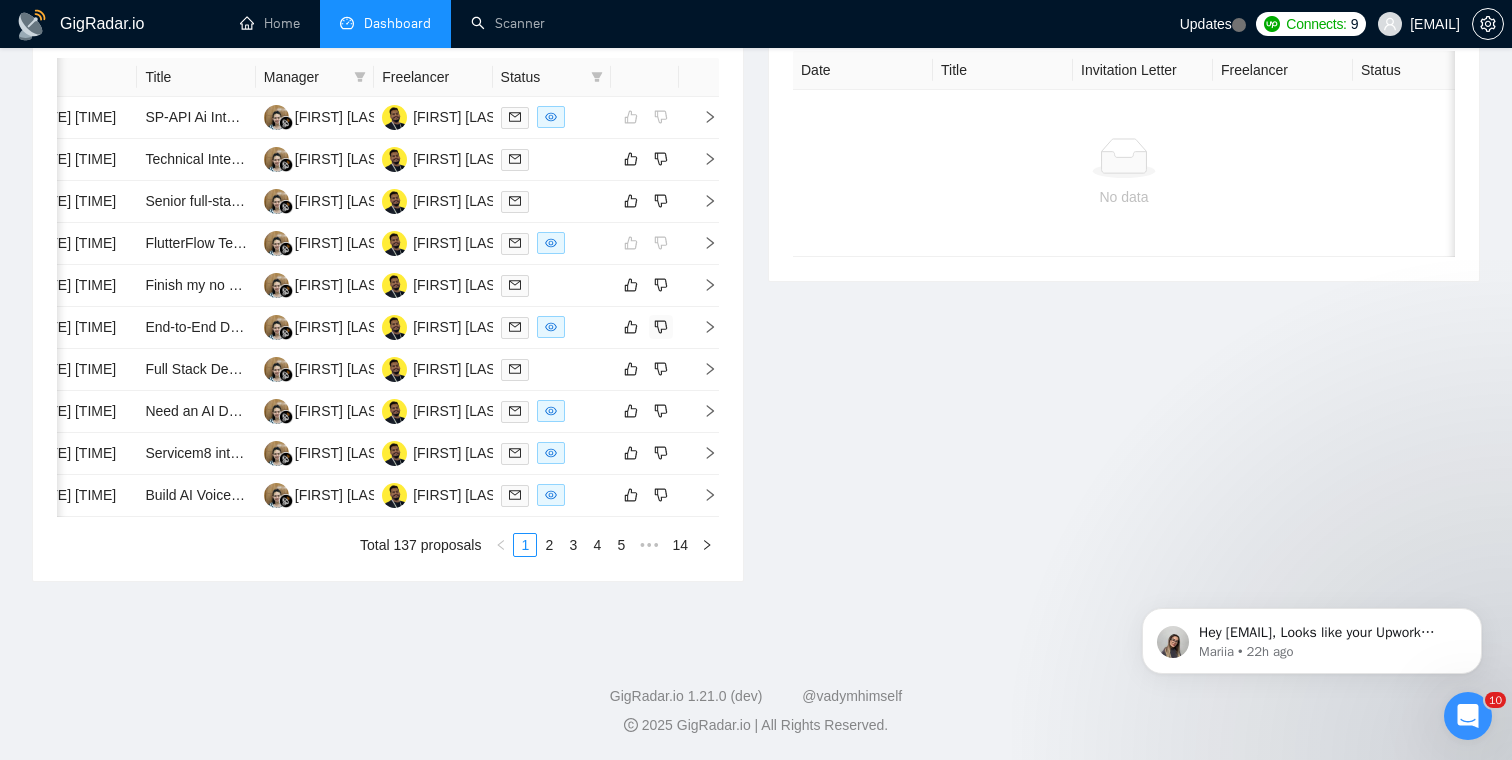 scroll, scrollTop: 1066, scrollLeft: 0, axis: vertical 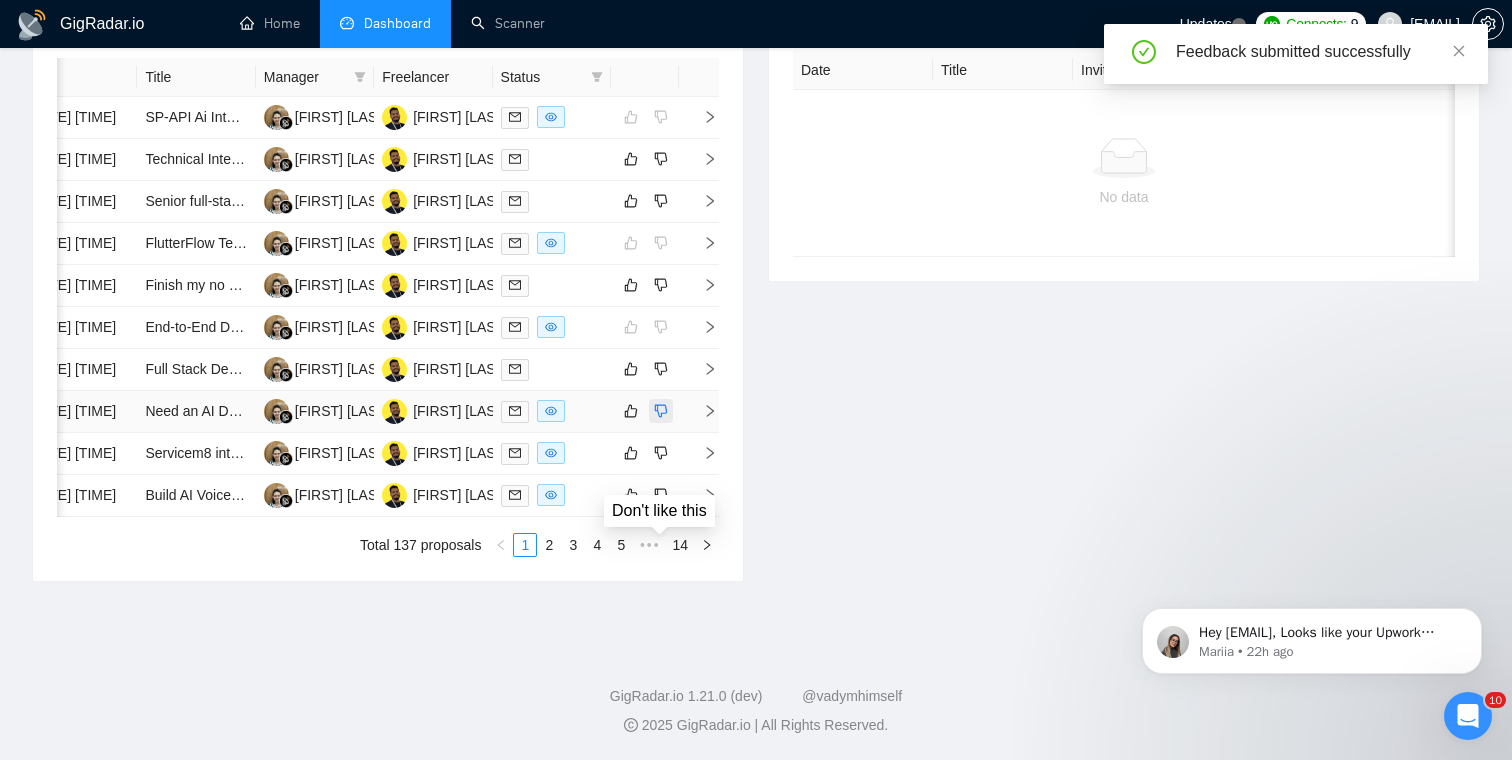 click 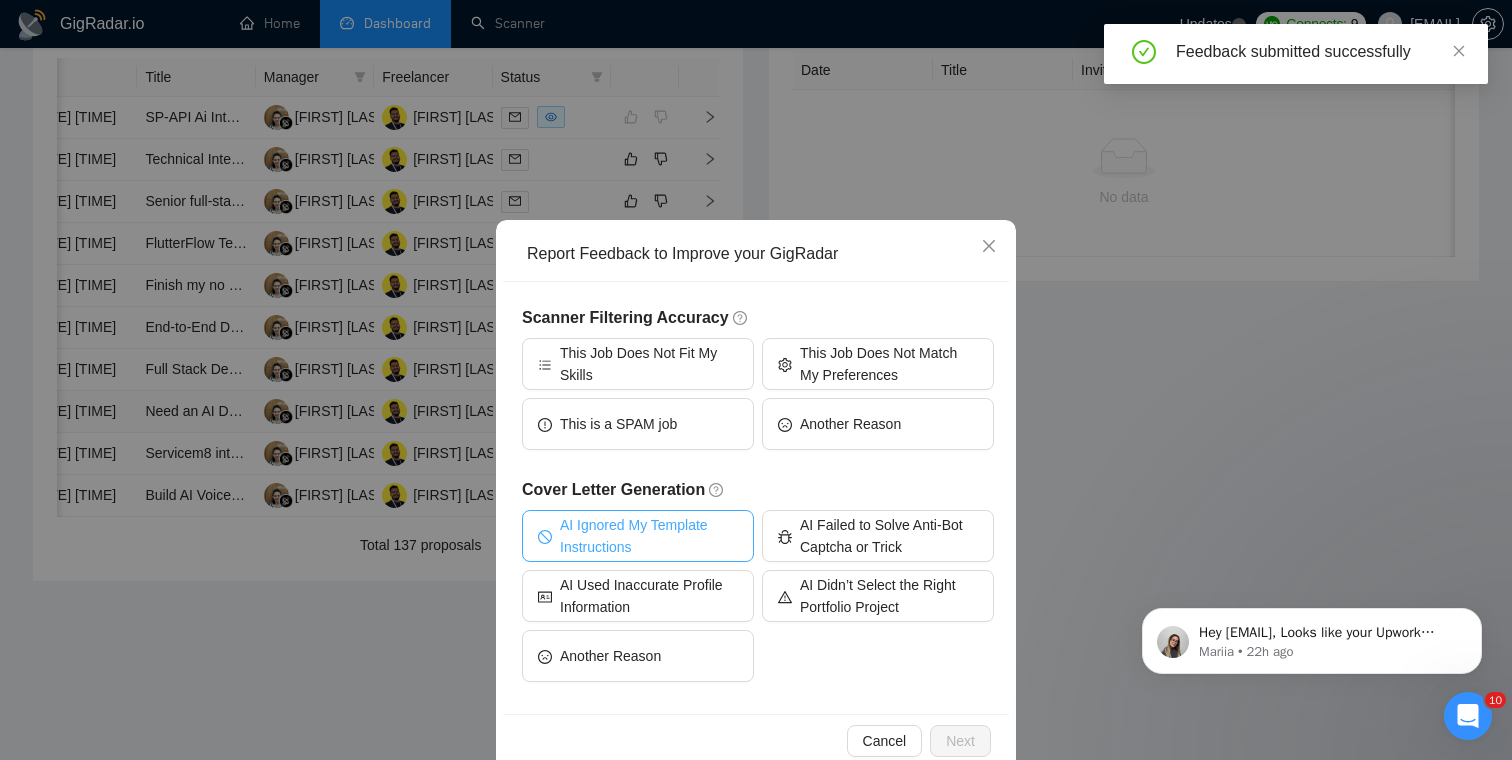 click on "AI Ignored My Template Instructions" at bounding box center (649, 536) 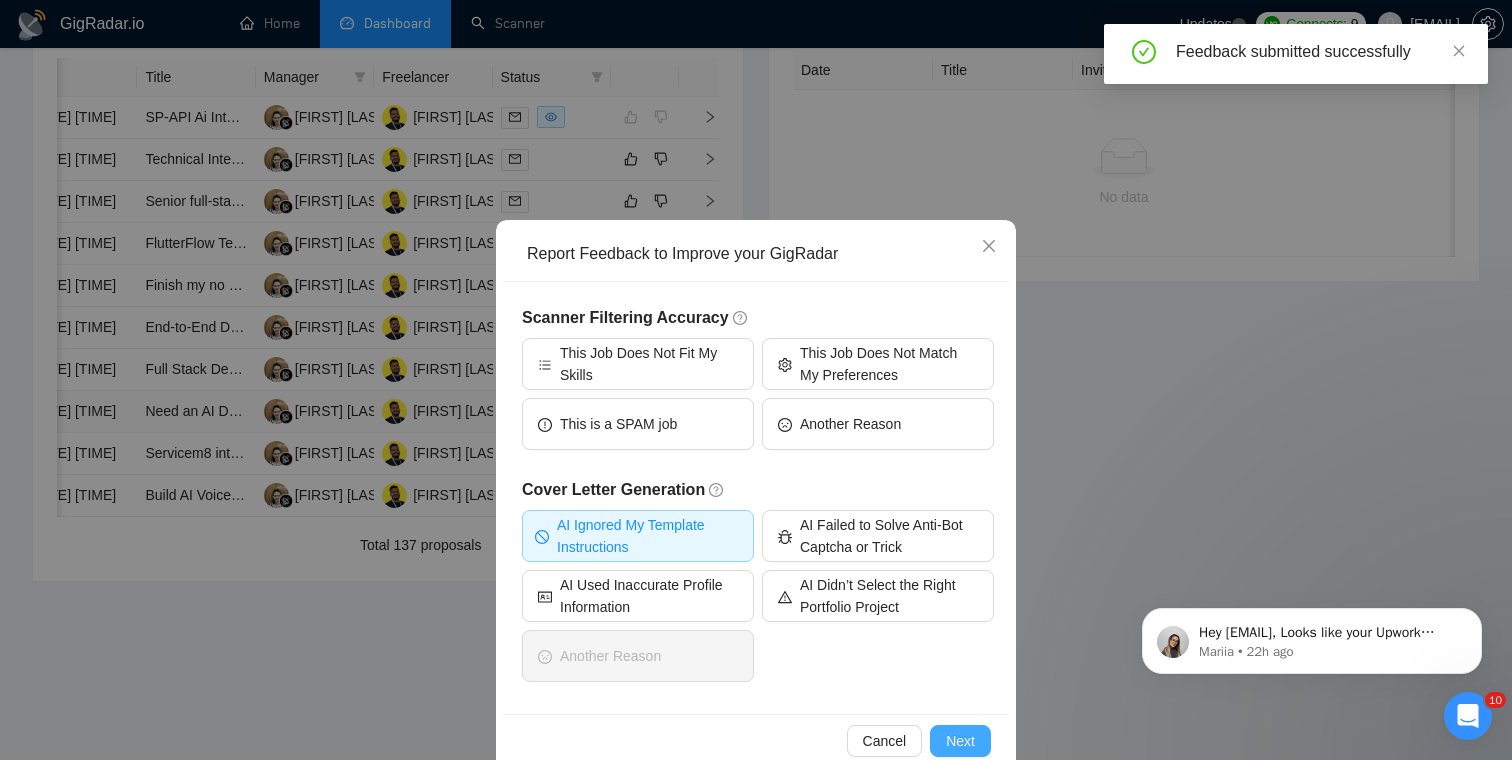 click on "Next" at bounding box center (960, 741) 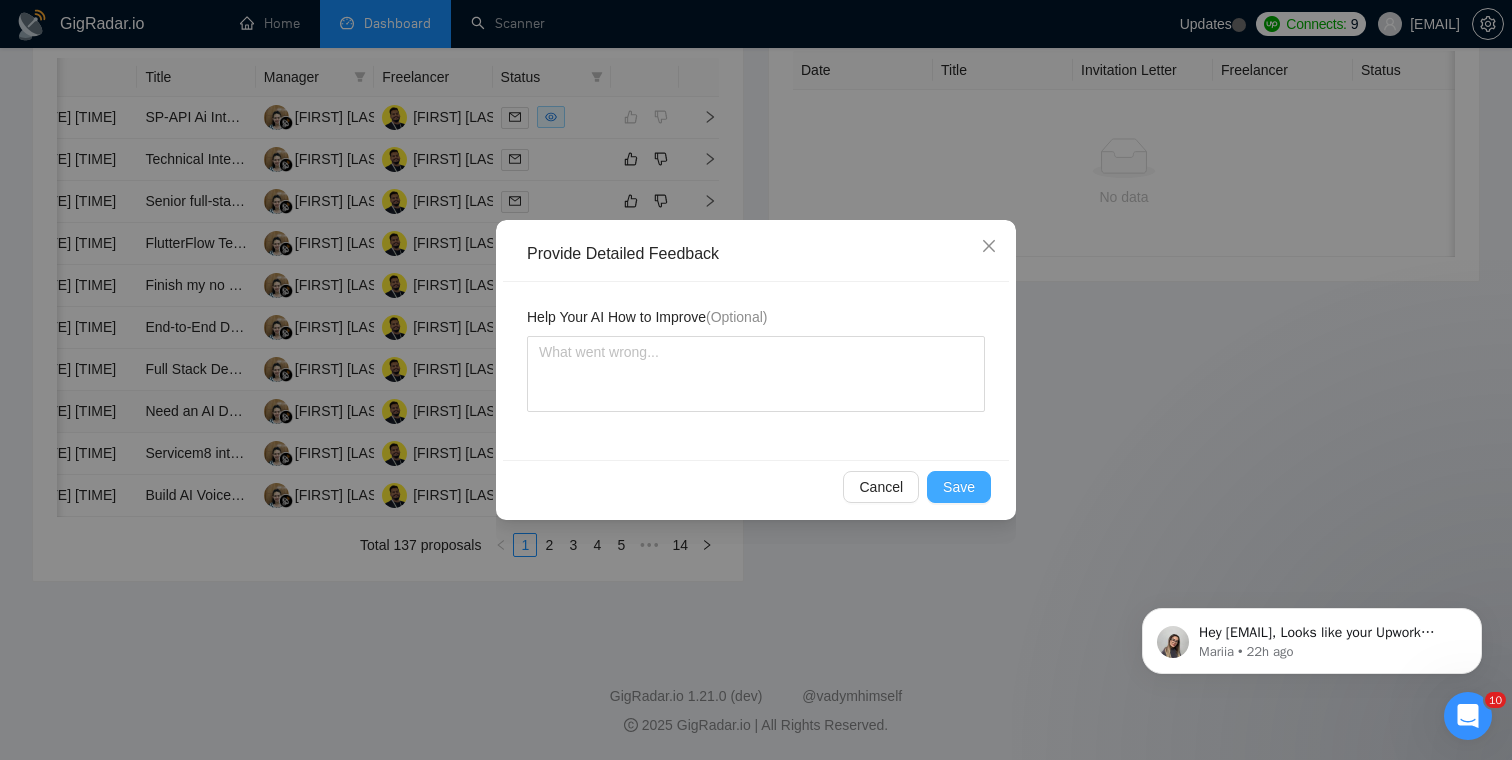 click on "Save" at bounding box center [959, 487] 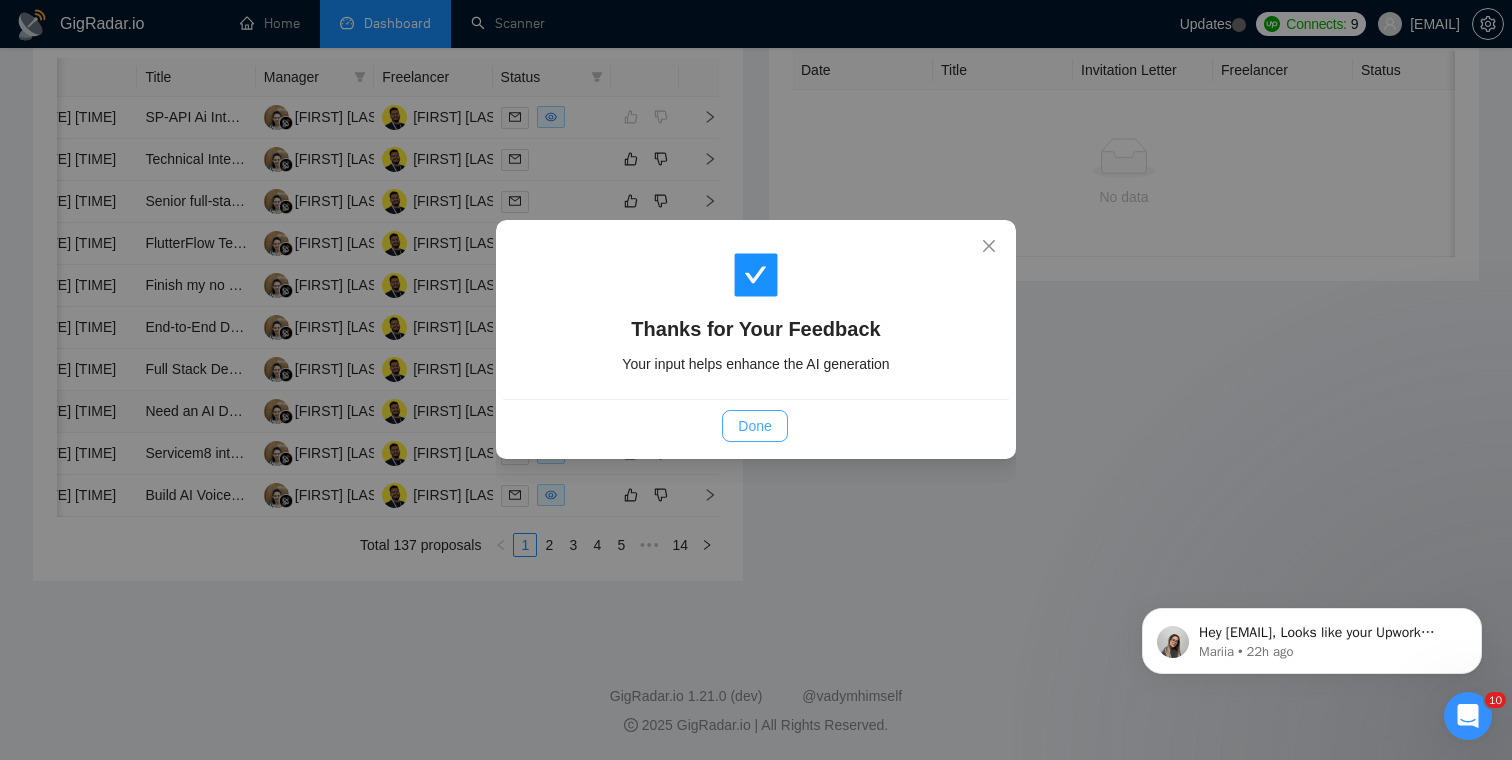 click on "Done" at bounding box center (754, 426) 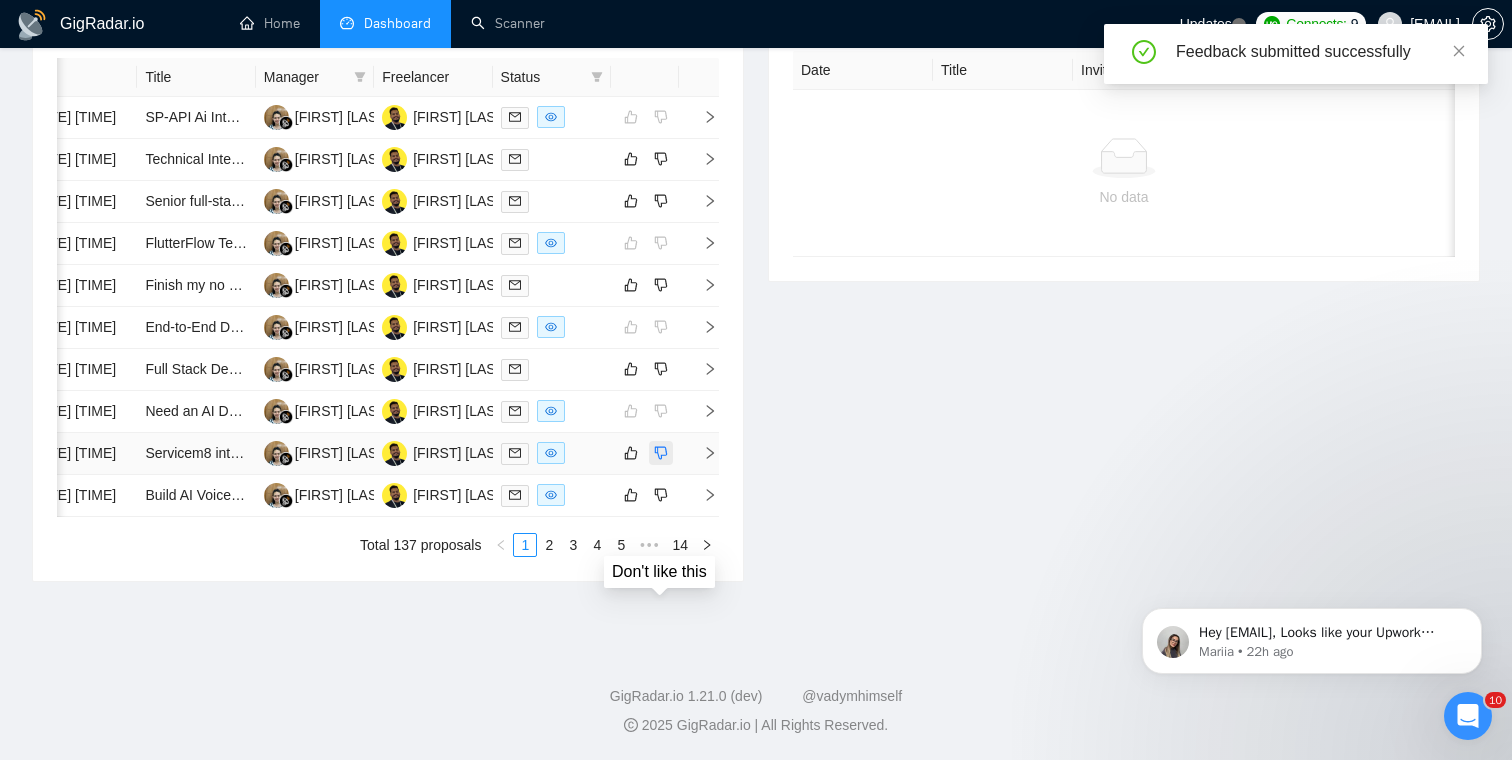 click 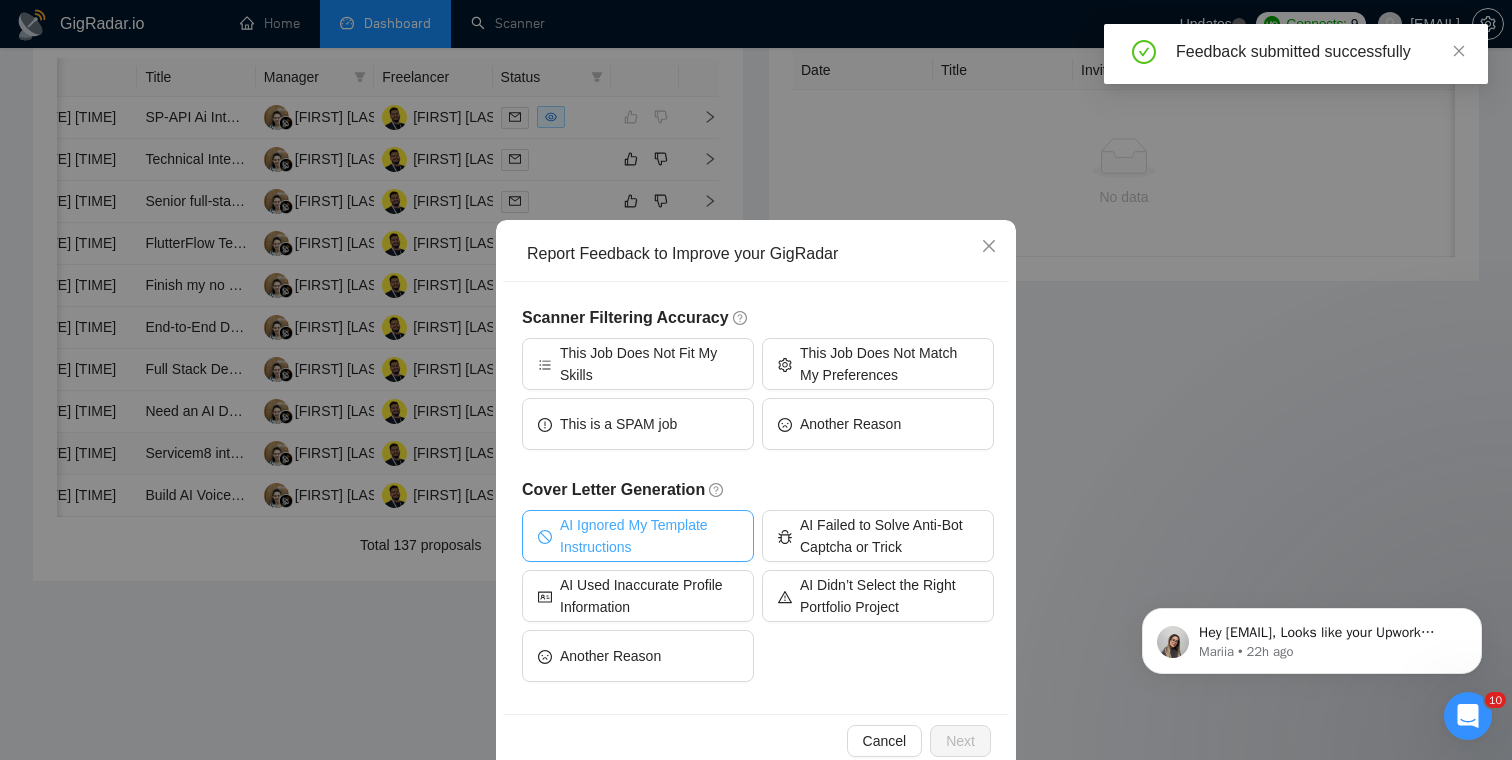 click on "AI Ignored My Template Instructions" at bounding box center (649, 536) 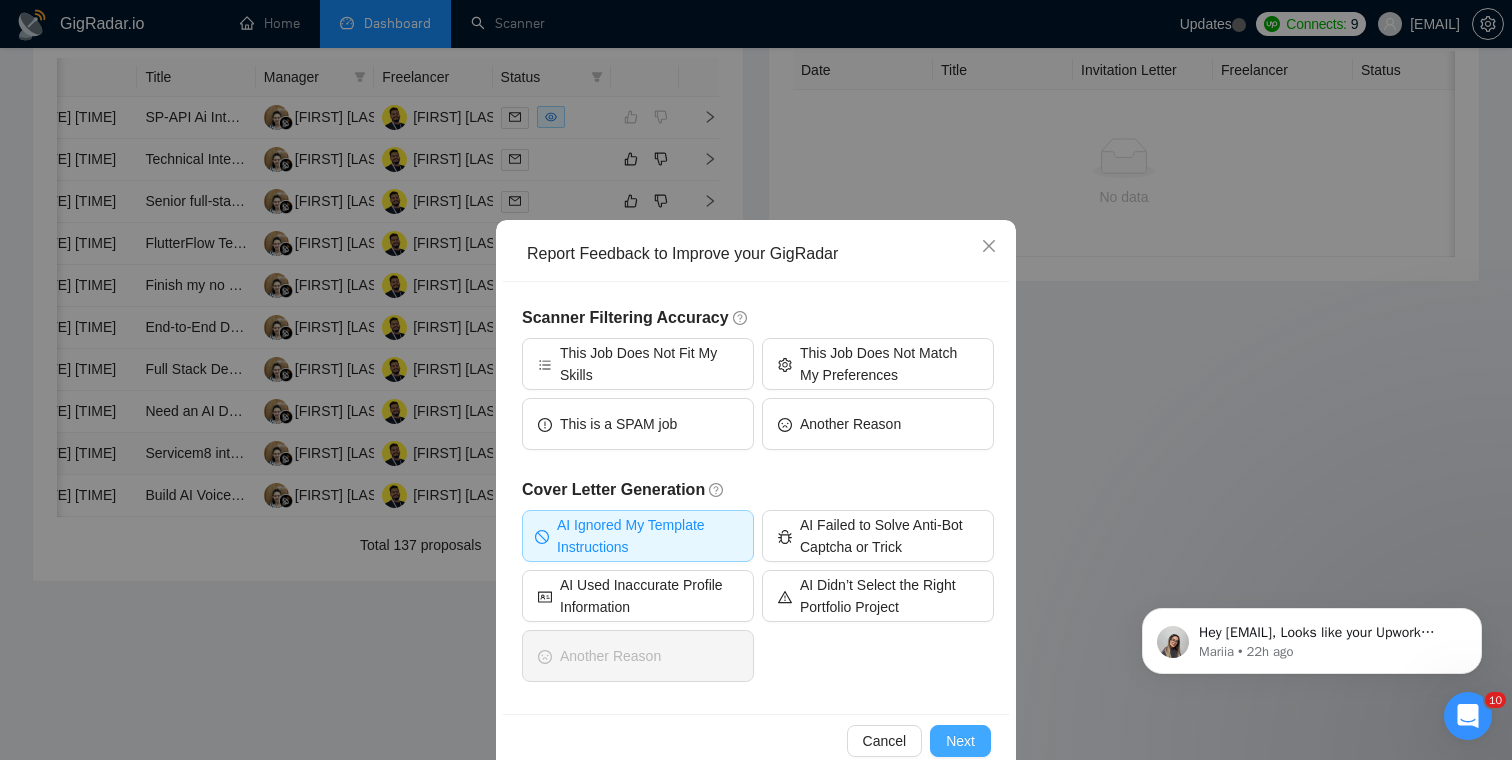 click on "Next" at bounding box center [960, 741] 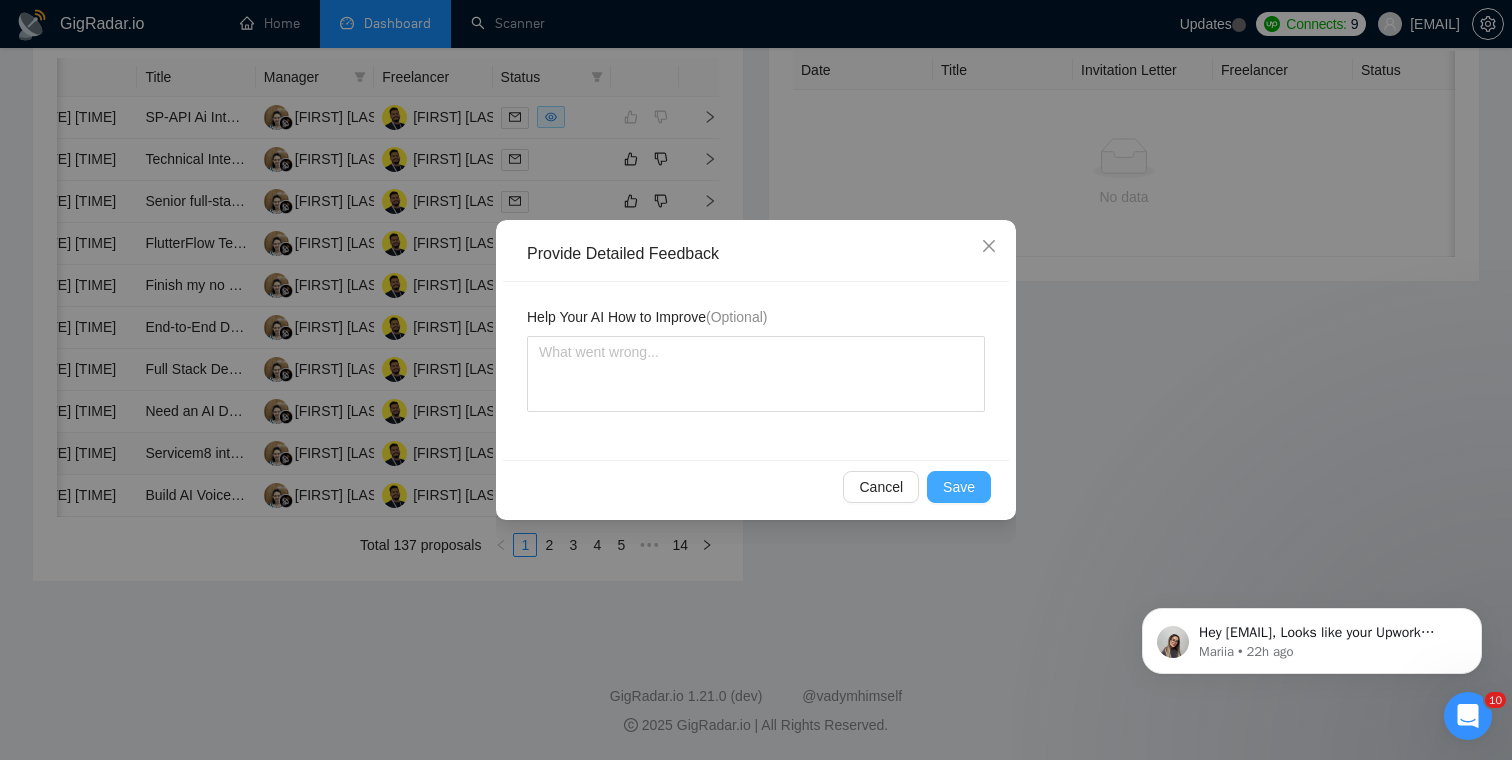 click on "Save" at bounding box center (959, 487) 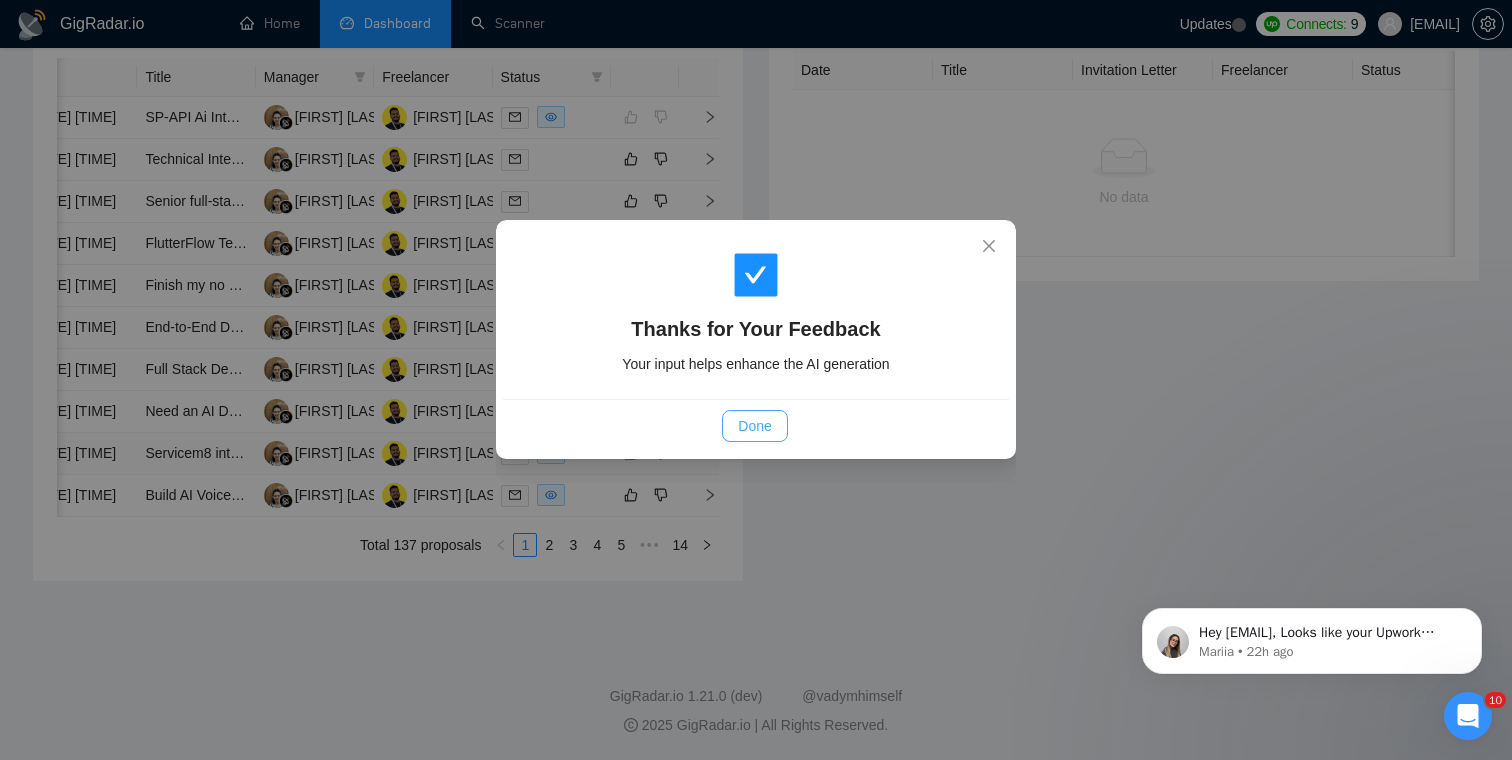click on "Done" at bounding box center (754, 426) 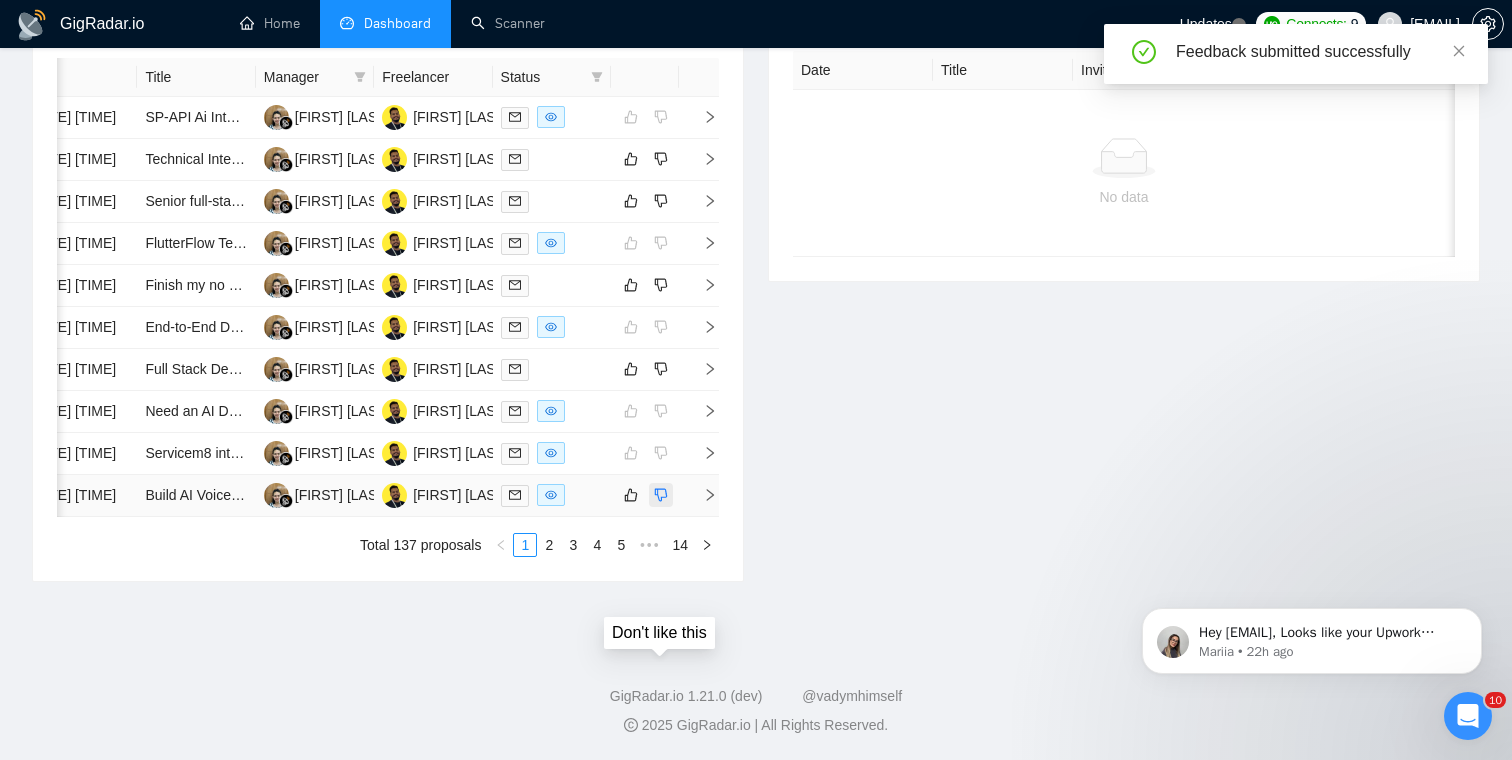 click at bounding box center [661, 495] 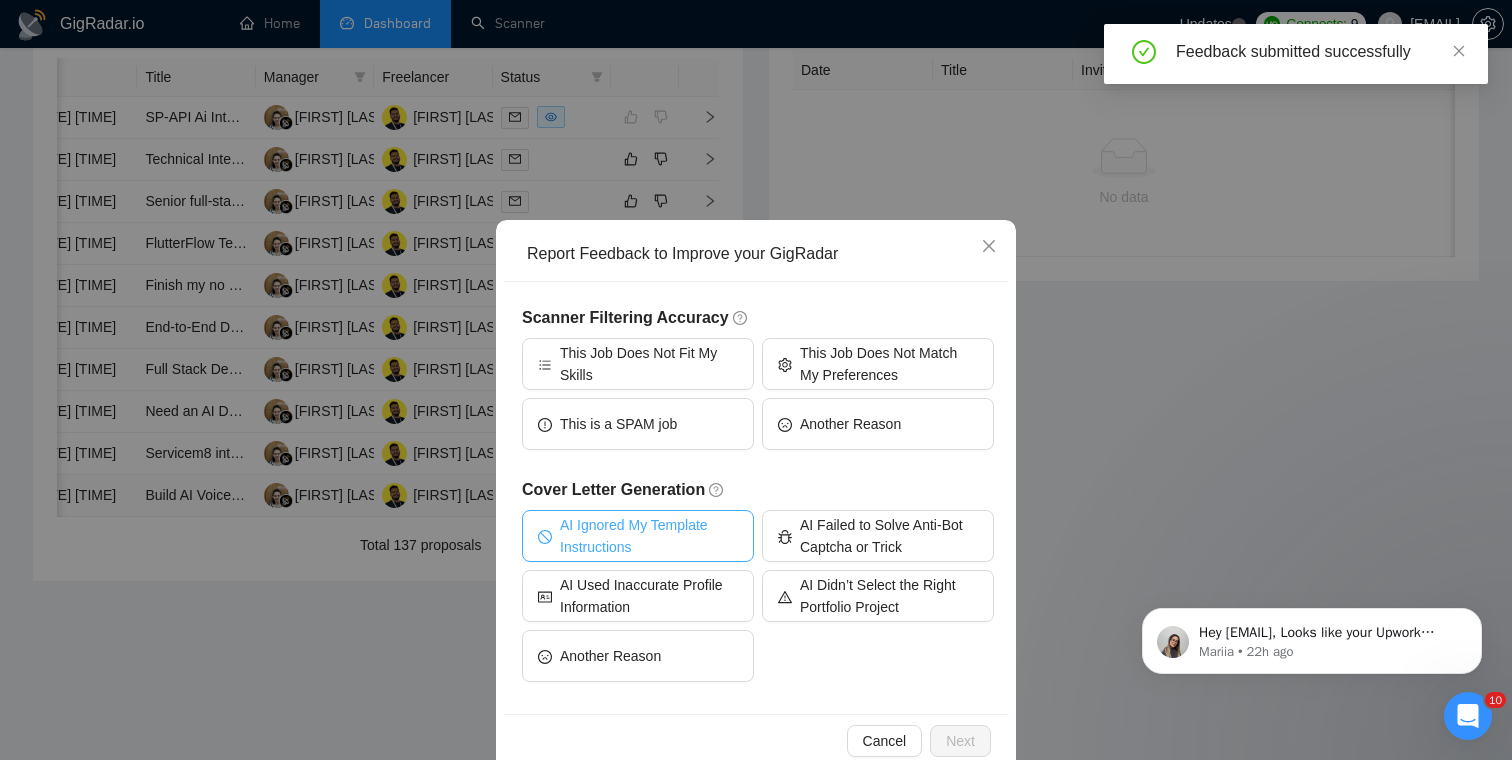 click on "AI Ignored My Template Instructions" at bounding box center [649, 536] 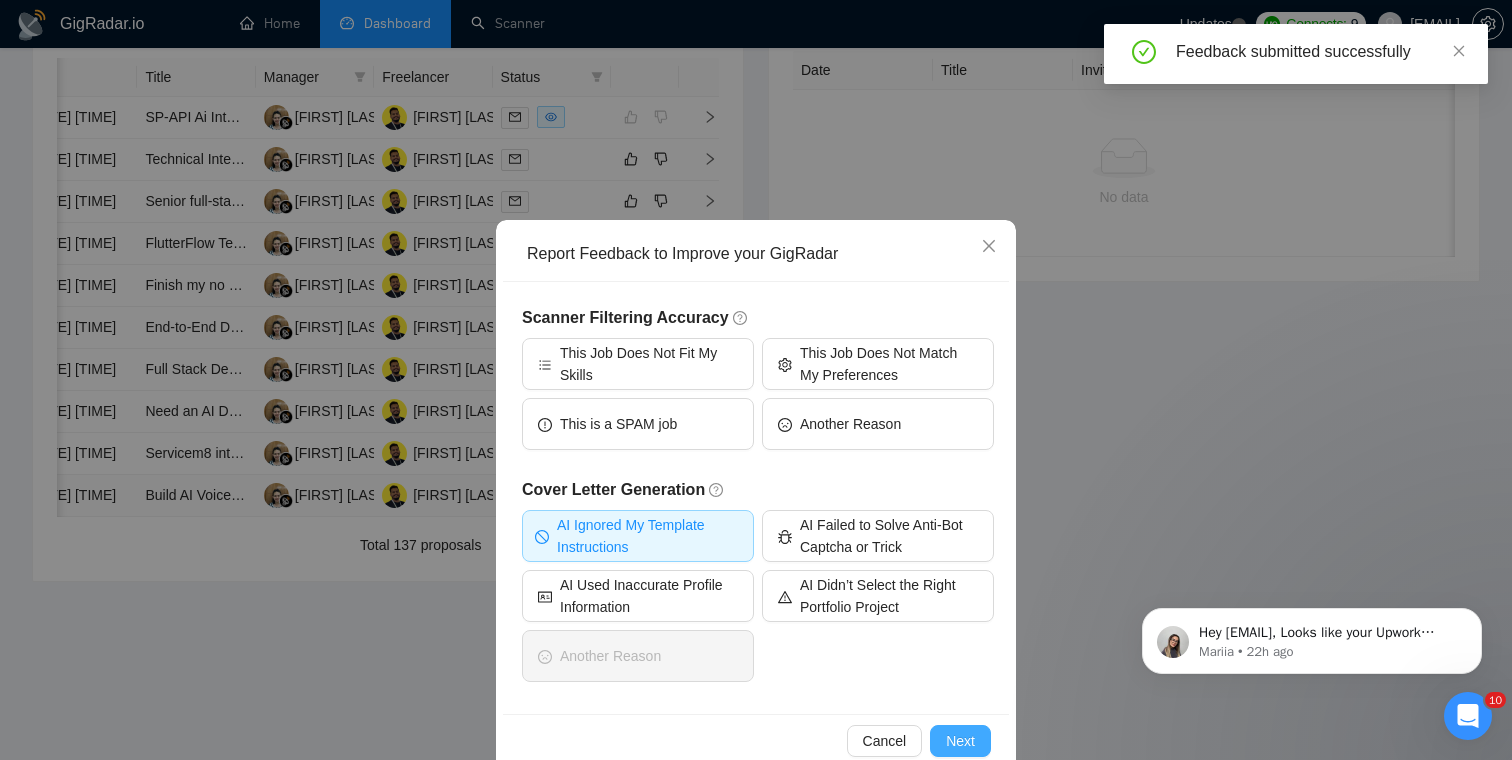 click on "Next" at bounding box center (960, 741) 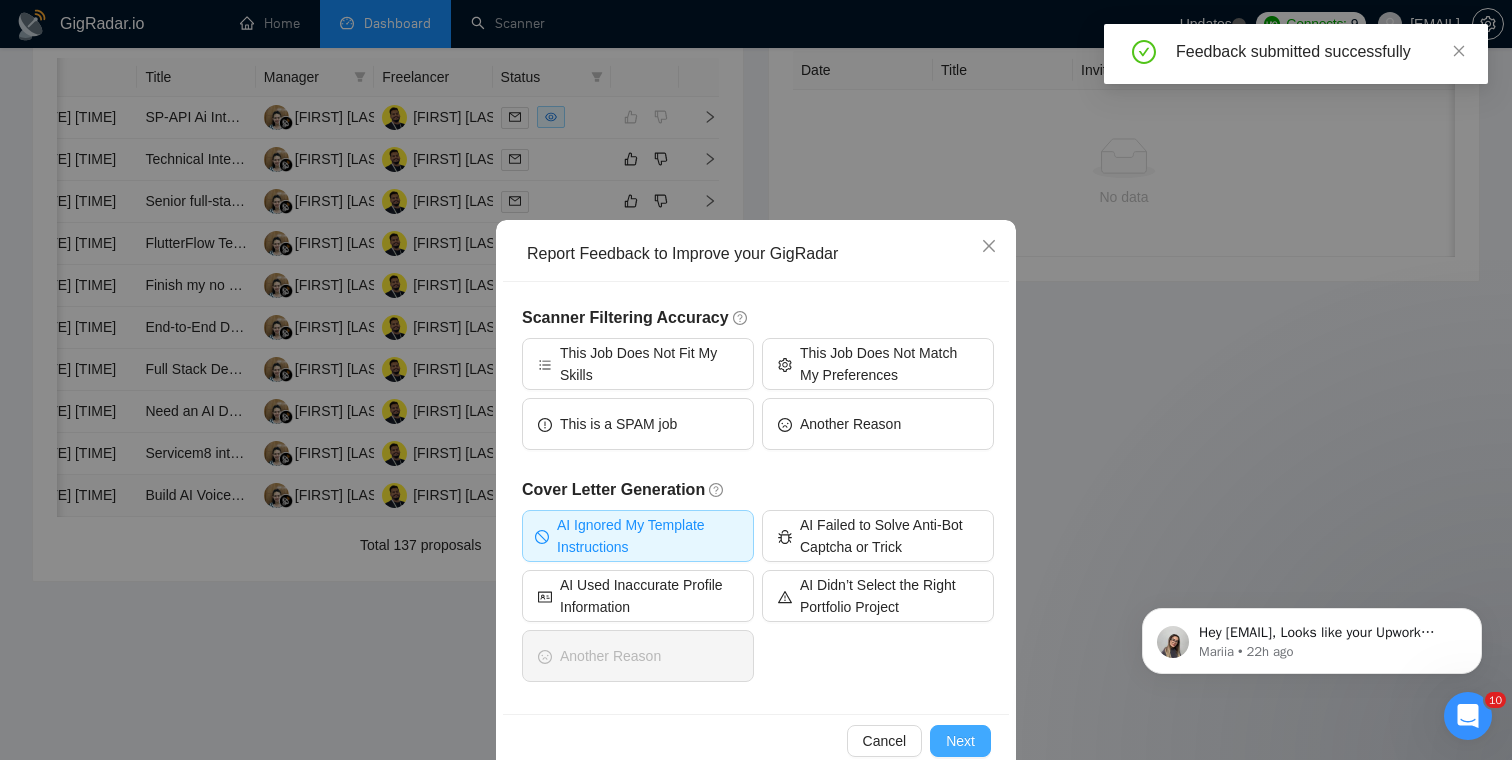 type 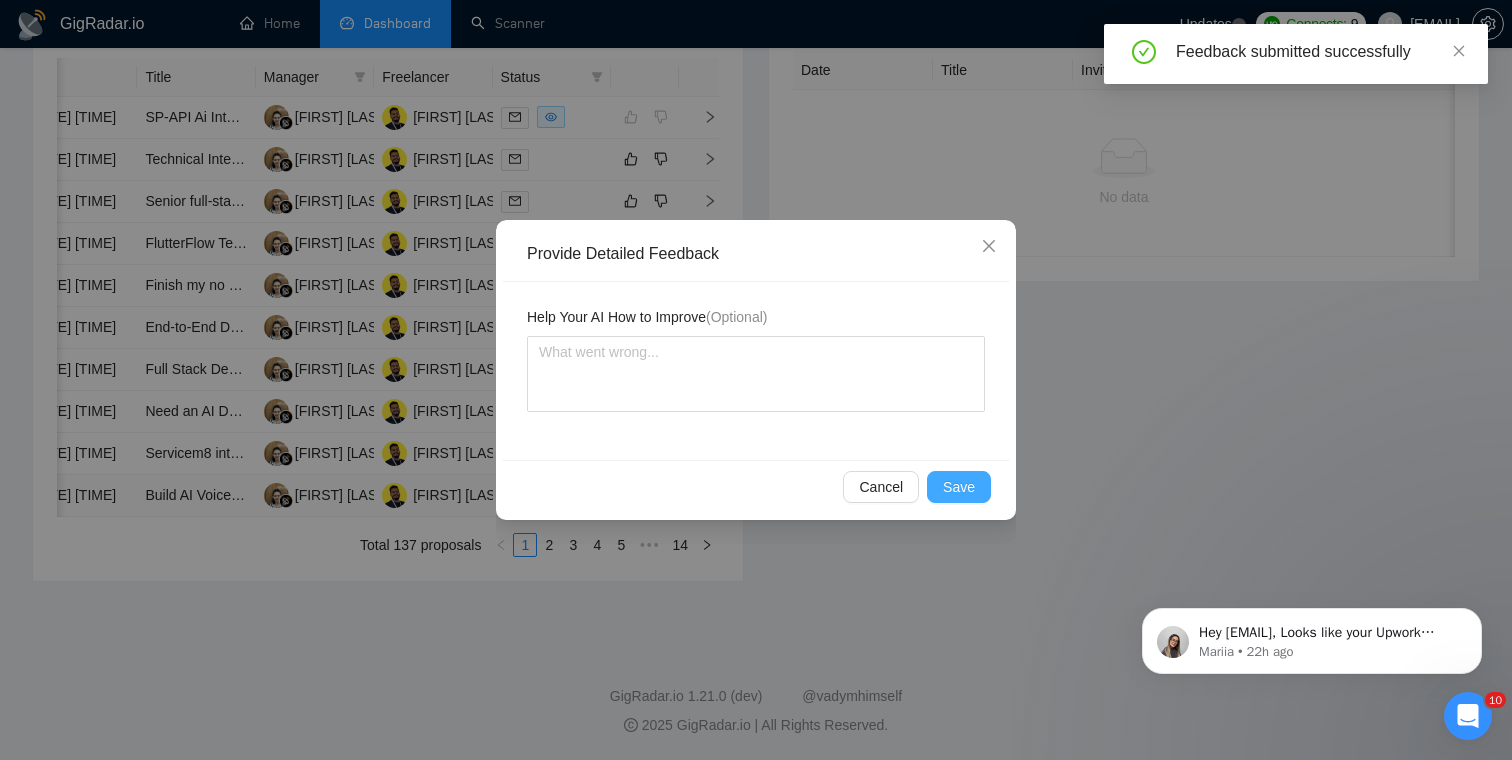 click on "Save" at bounding box center [959, 487] 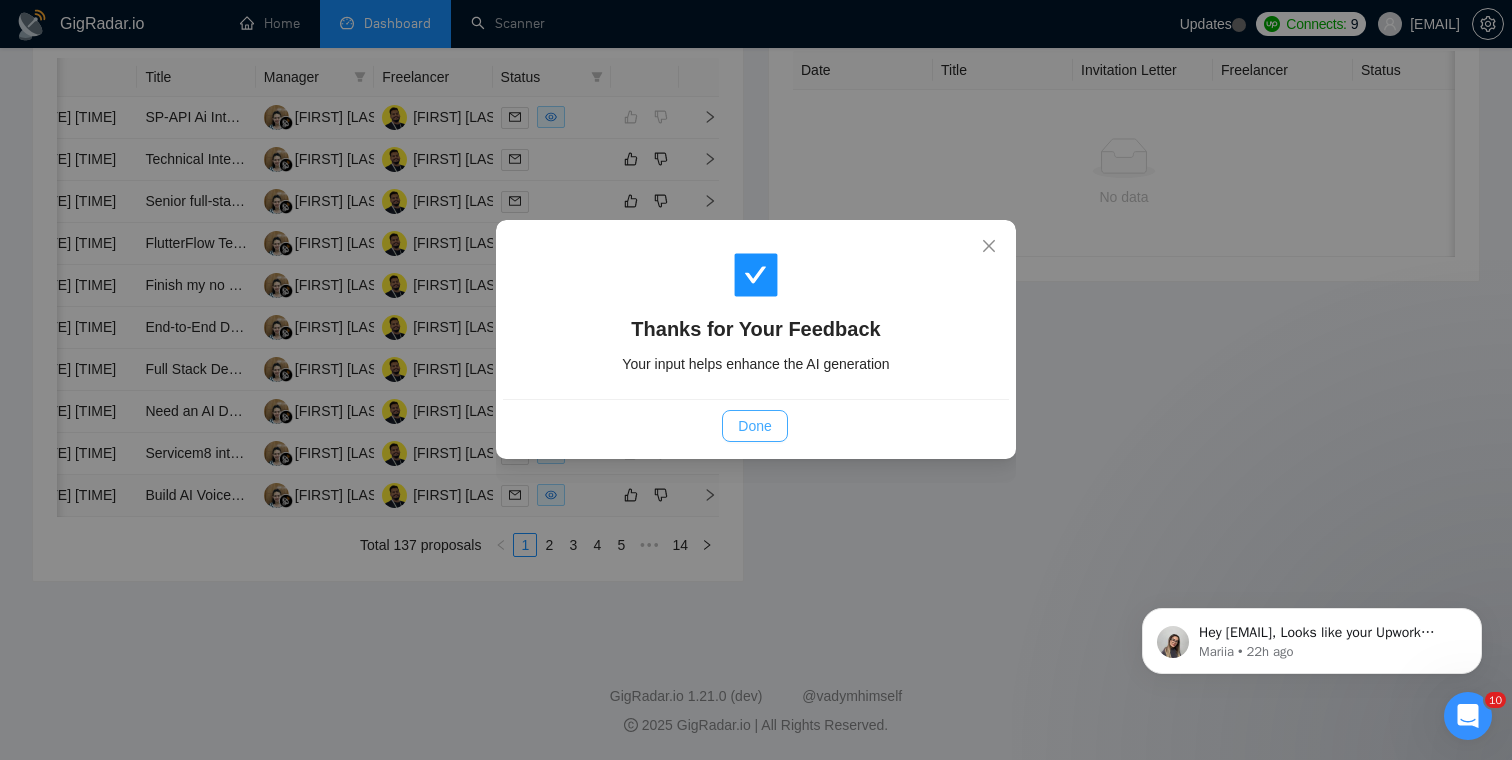 click on "Done" at bounding box center (754, 426) 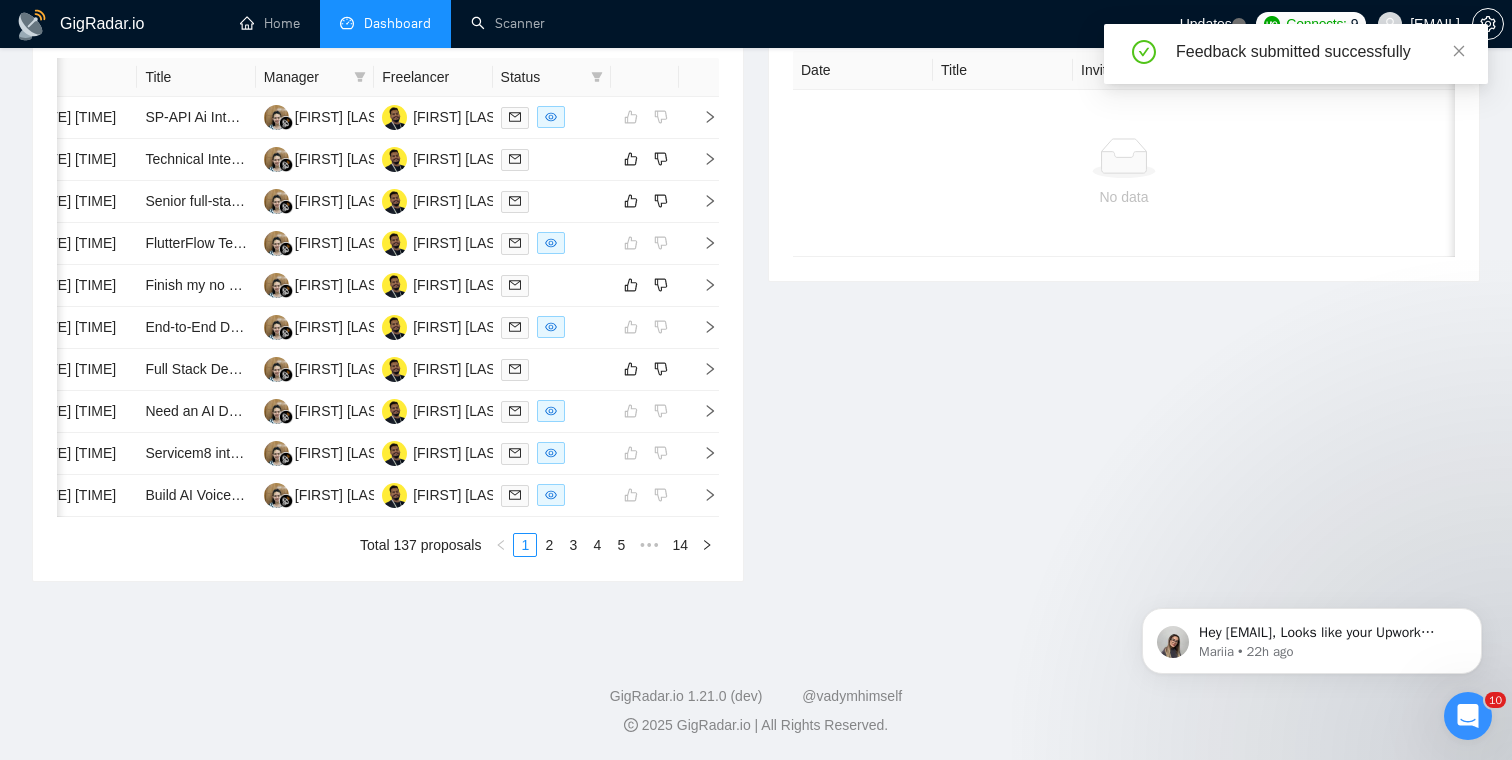 scroll, scrollTop: 1017, scrollLeft: 0, axis: vertical 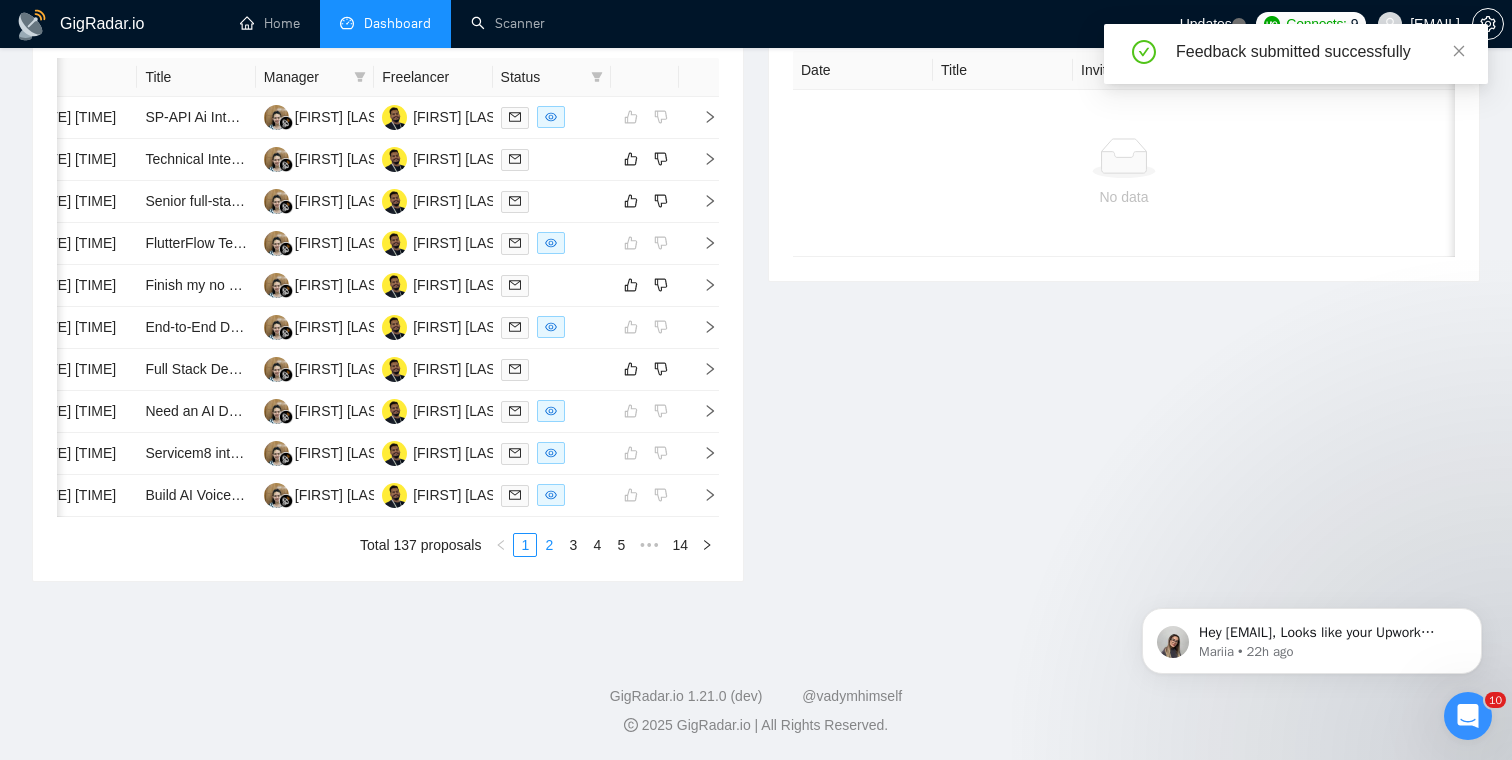 click on "2" at bounding box center [549, 545] 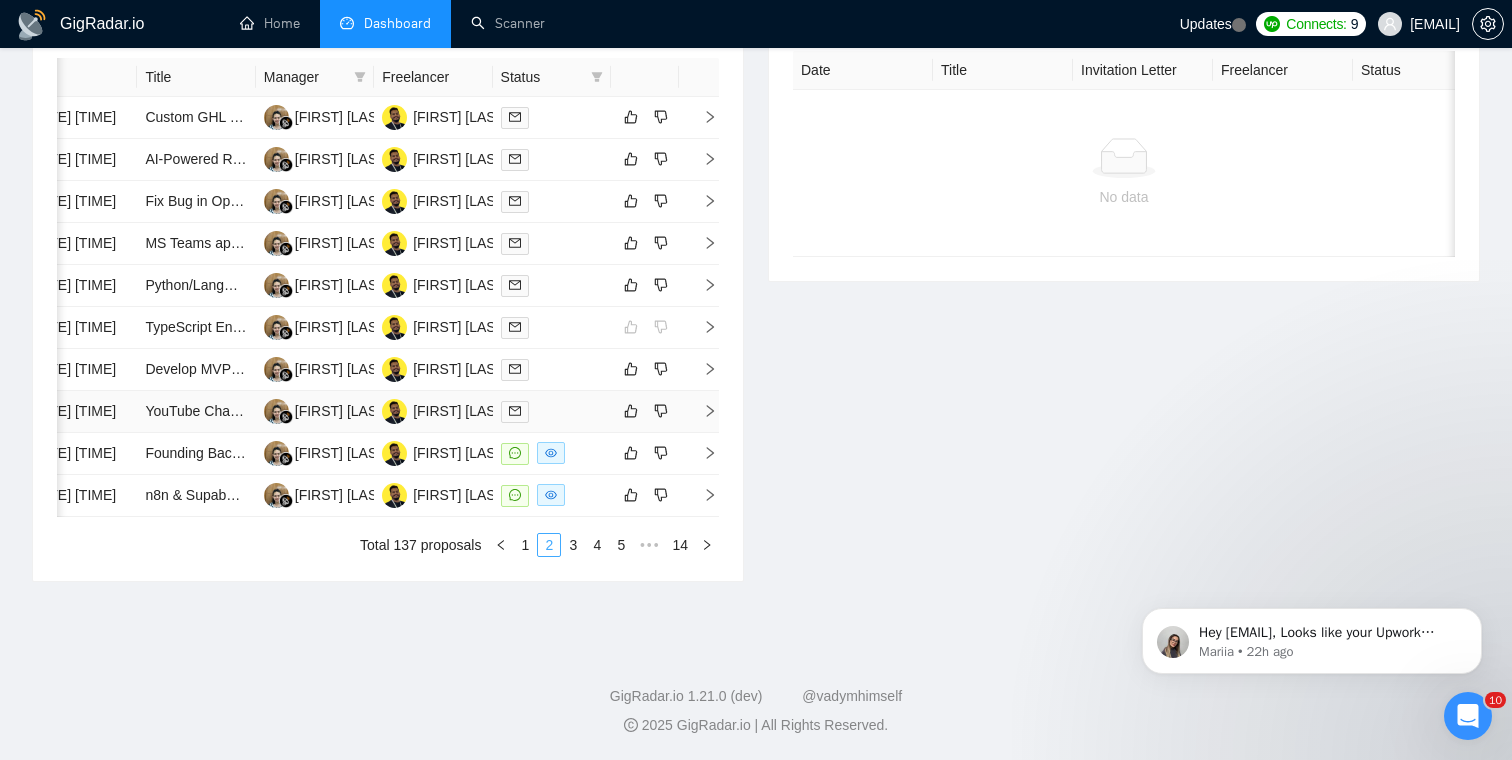 scroll, scrollTop: 959, scrollLeft: 0, axis: vertical 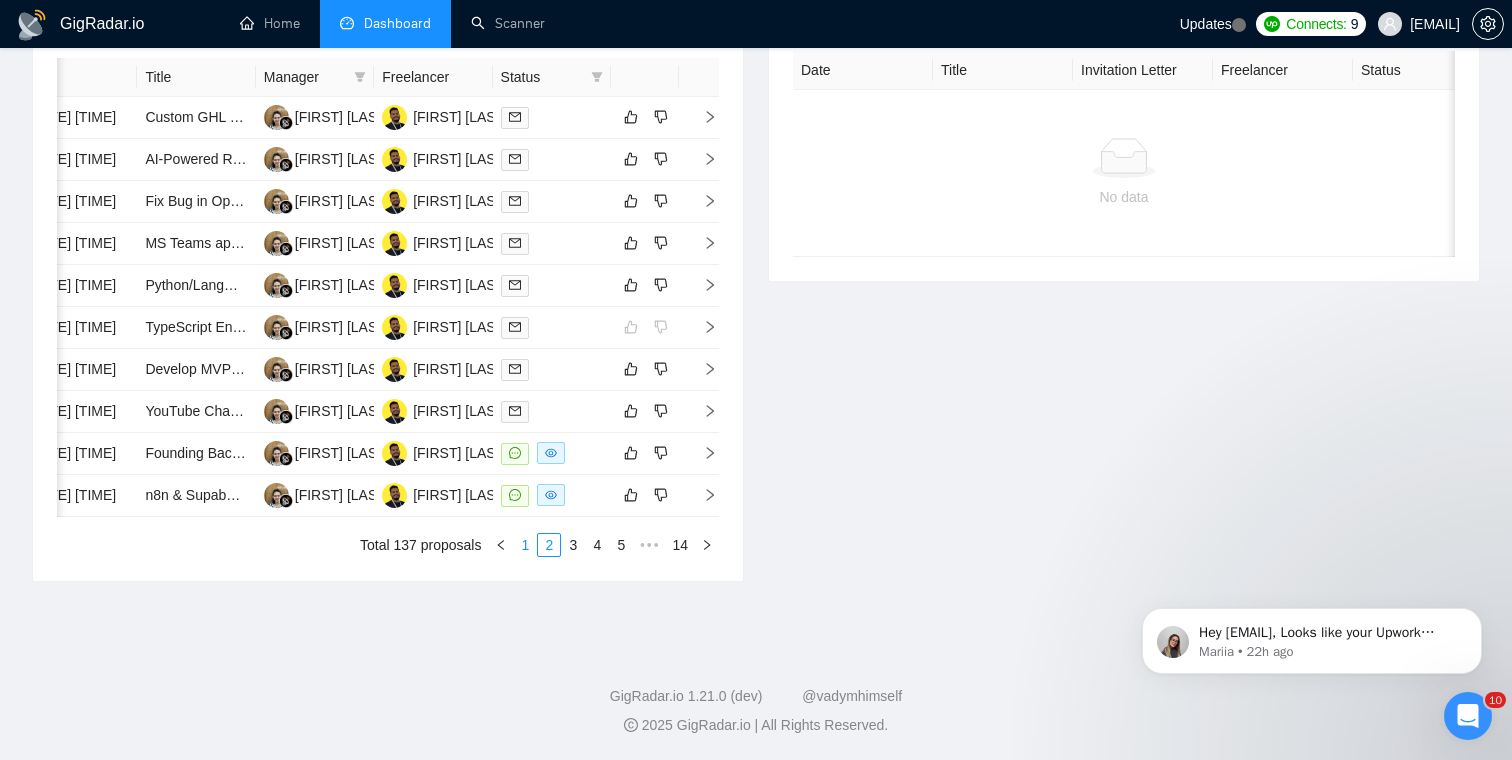 click on "1" at bounding box center [525, 545] 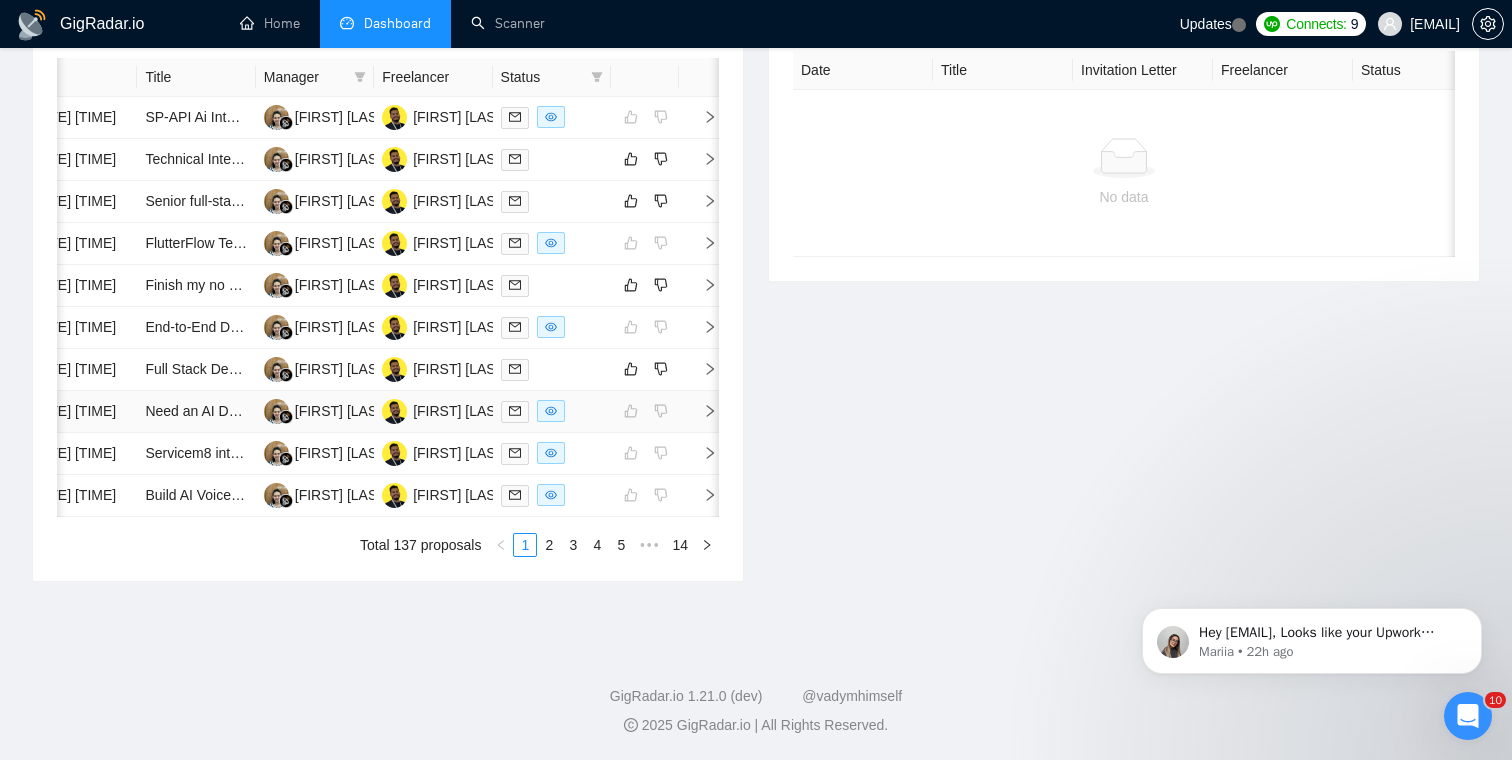 scroll, scrollTop: 0, scrollLeft: 0, axis: both 